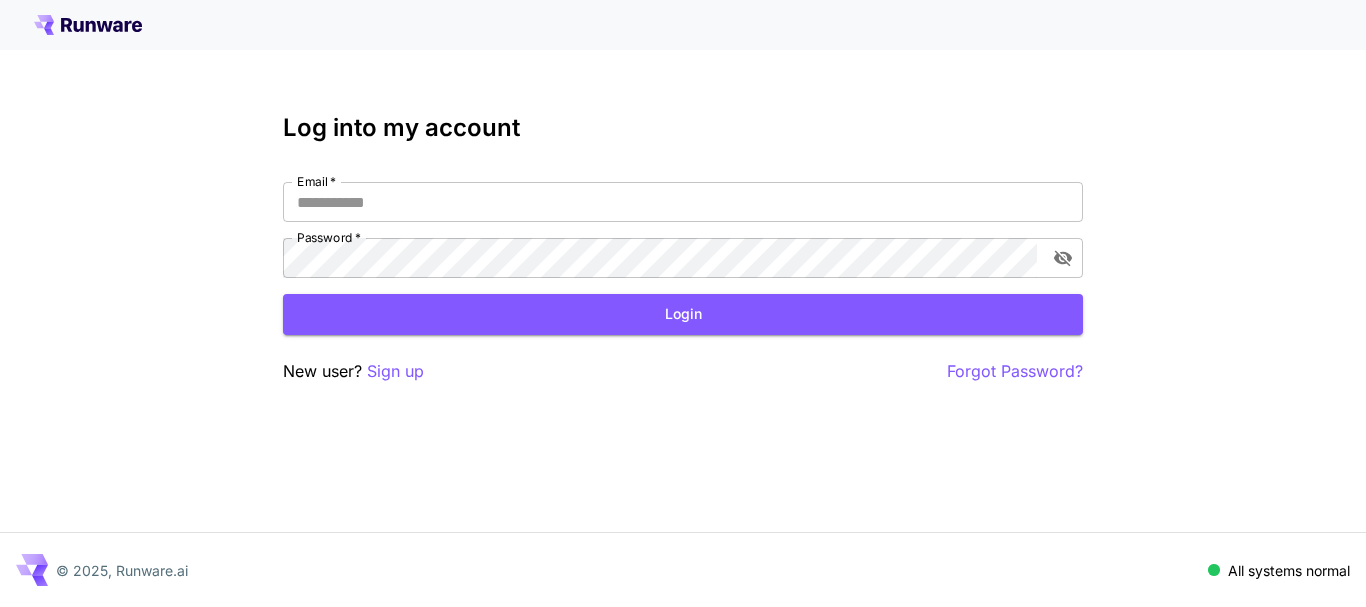 type on "**********" 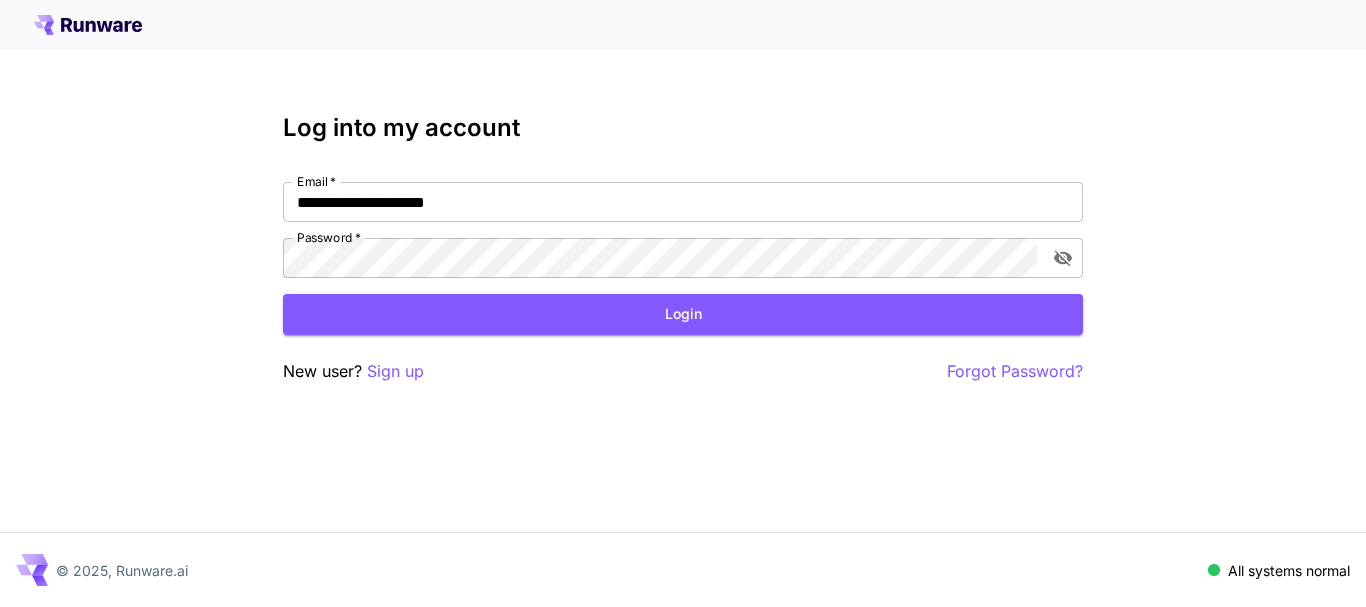 click on "Login" at bounding box center (683, 314) 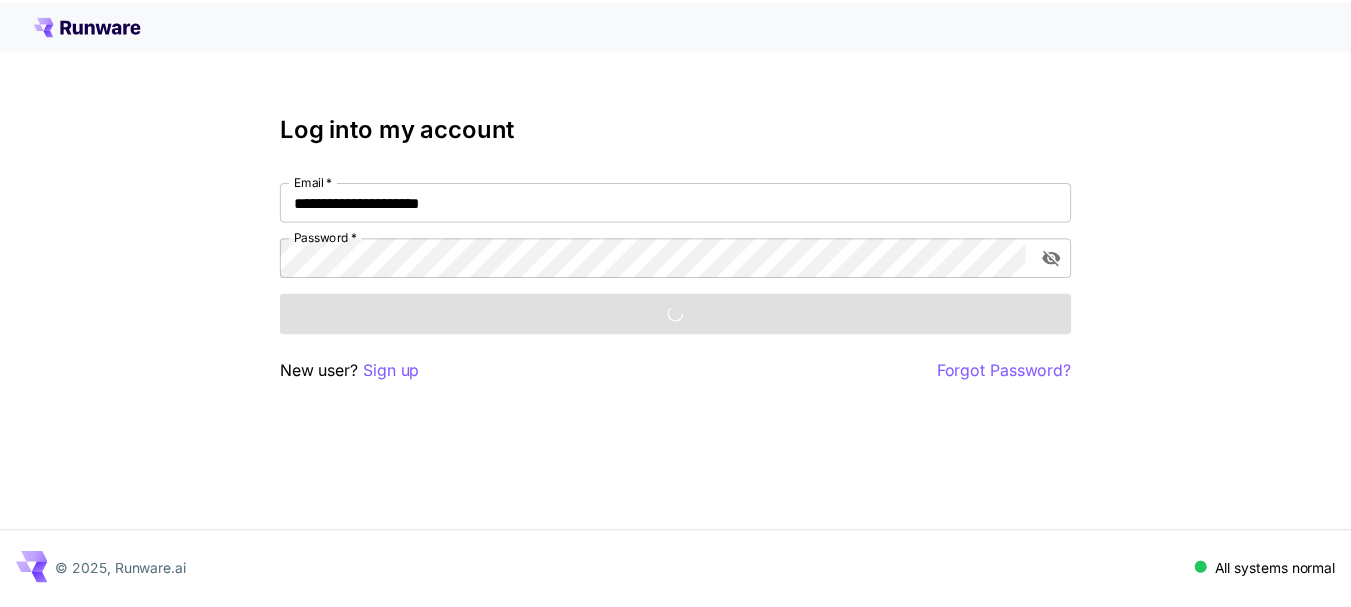 scroll, scrollTop: 0, scrollLeft: 0, axis: both 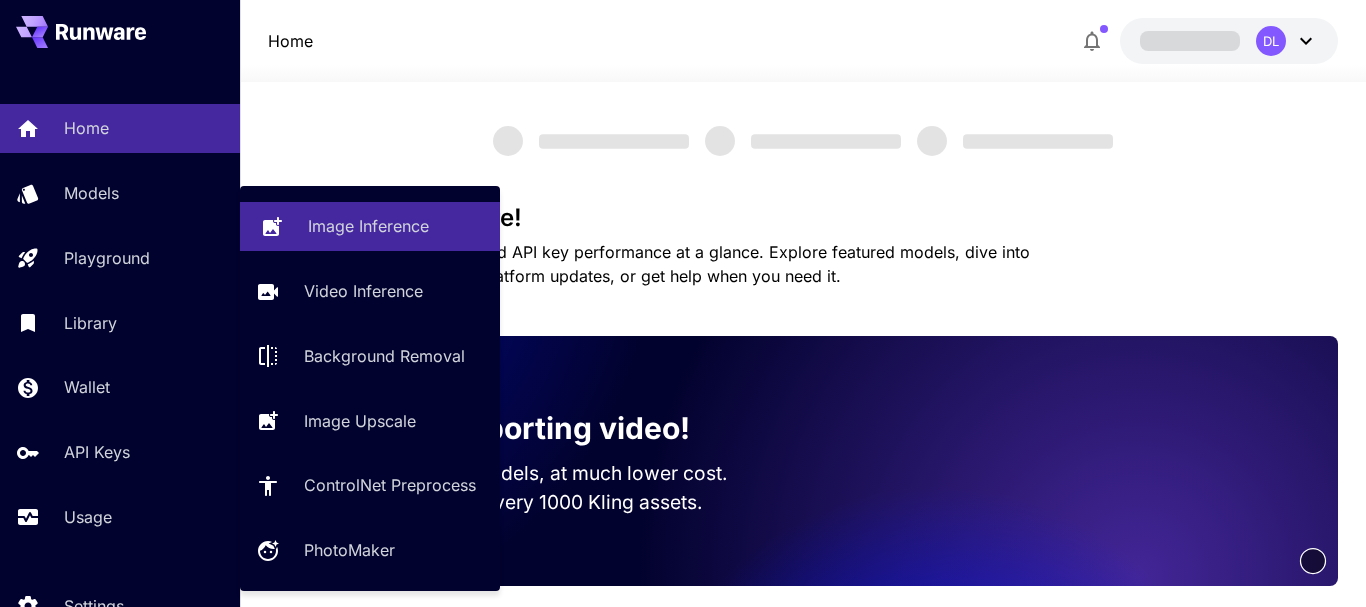 click on "Image Inference" at bounding box center [368, 226] 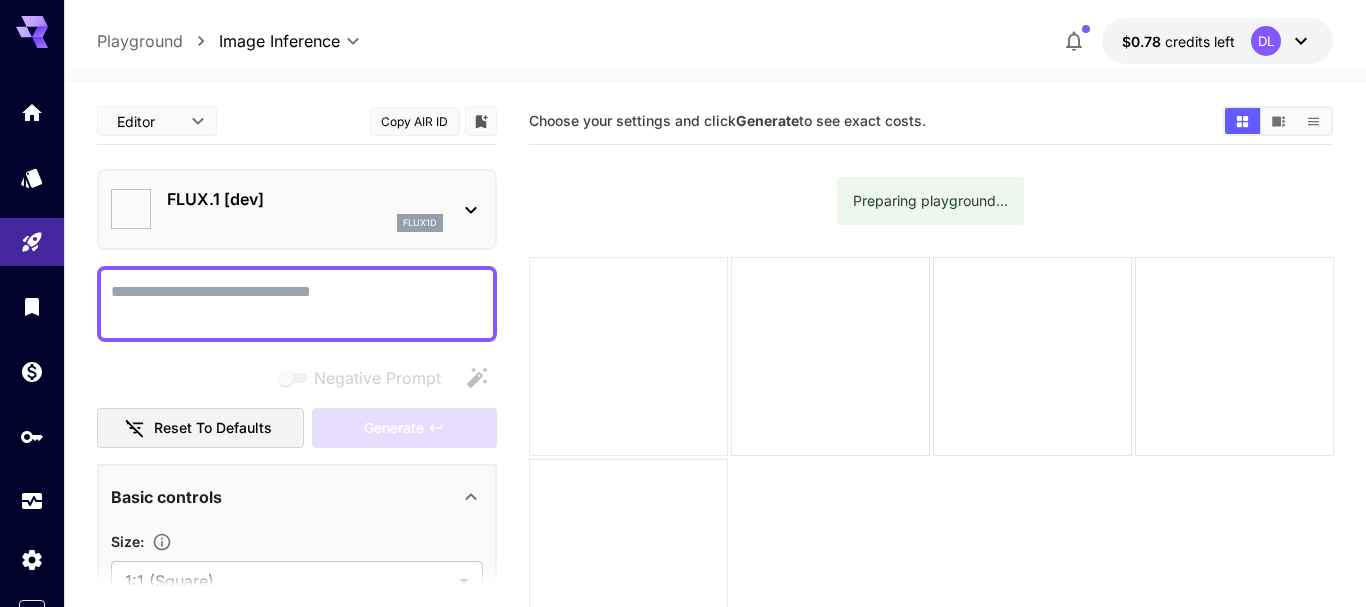 type on "**********" 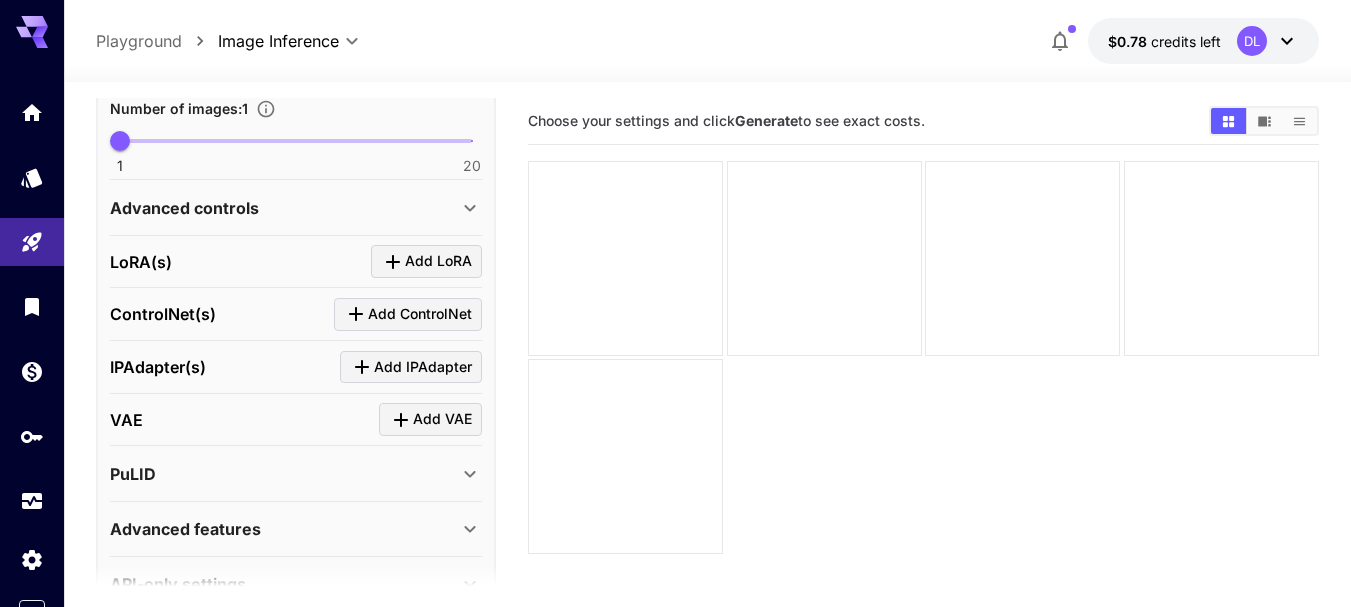 scroll, scrollTop: 706, scrollLeft: 0, axis: vertical 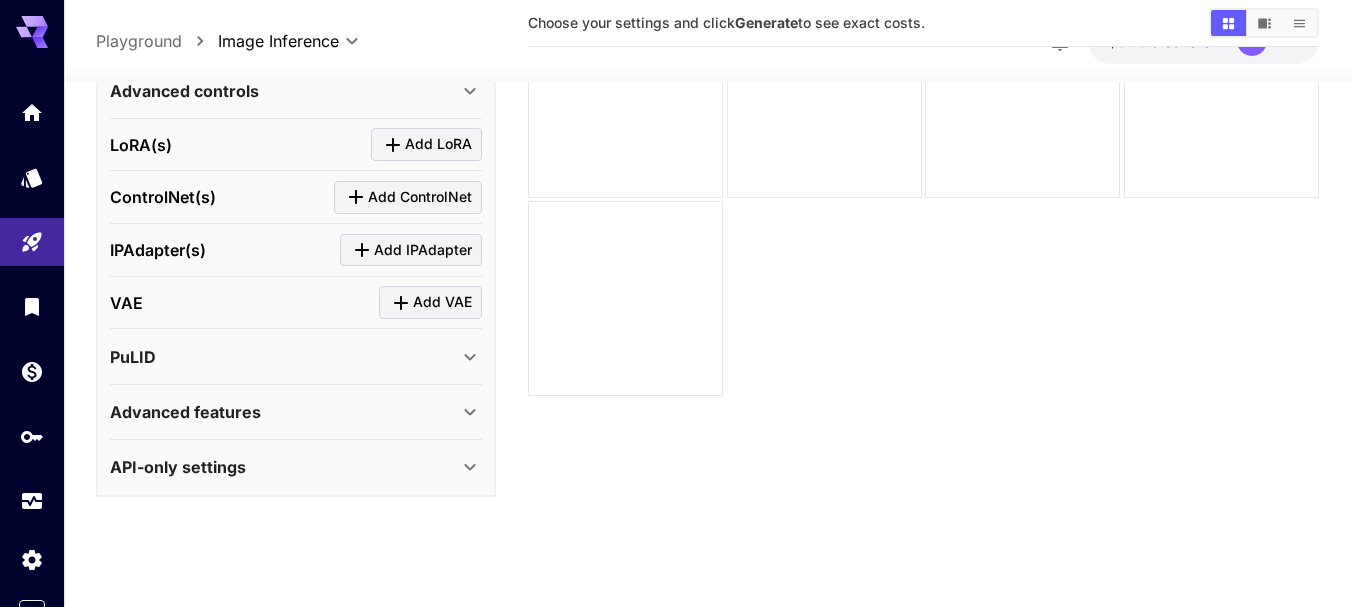 click on "API-only settings" at bounding box center [284, 467] 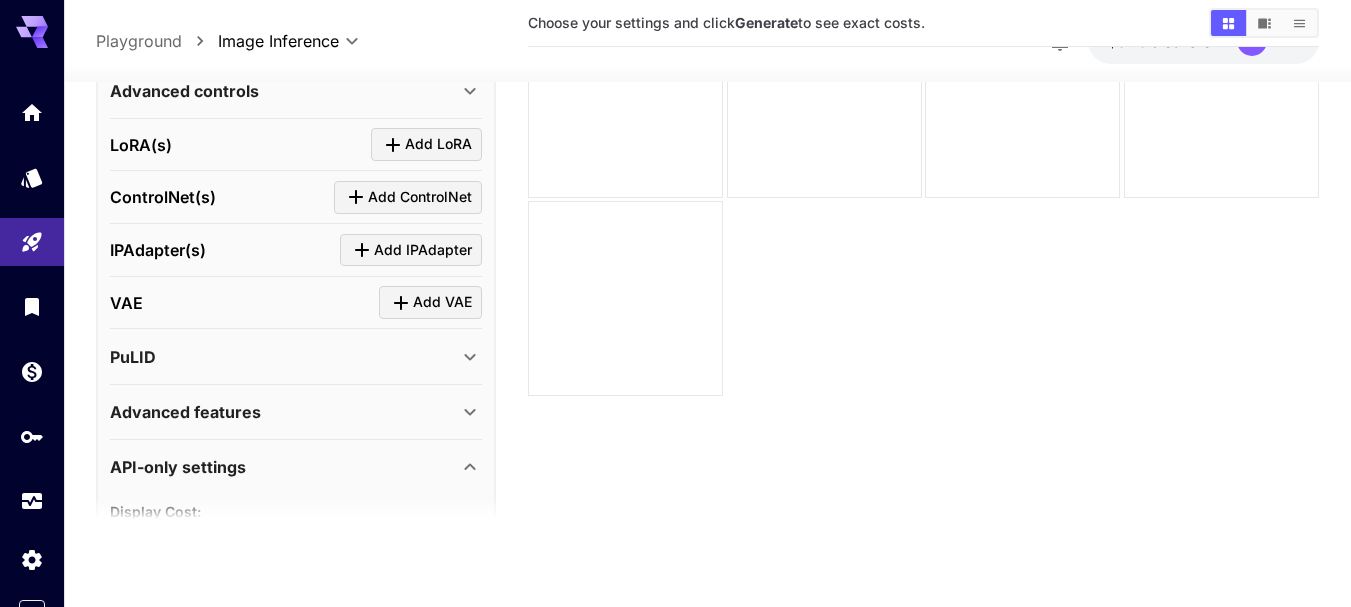 click on "API-only settings" at bounding box center (284, 467) 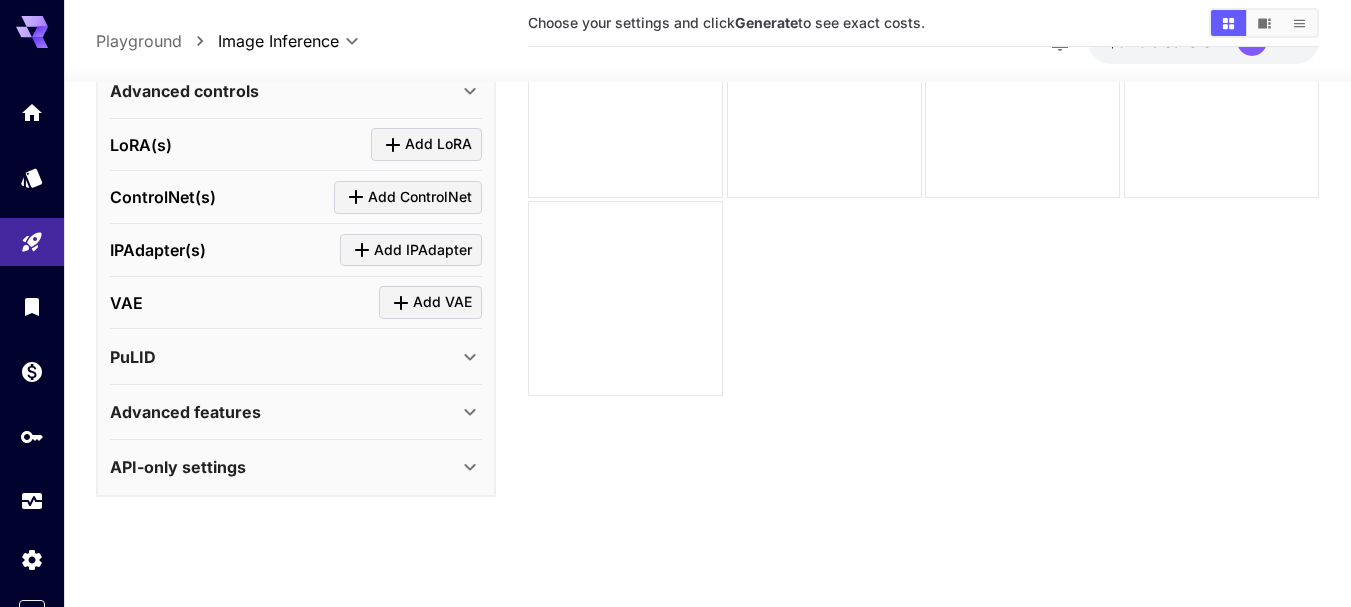 click on "API-only settings" at bounding box center (284, 467) 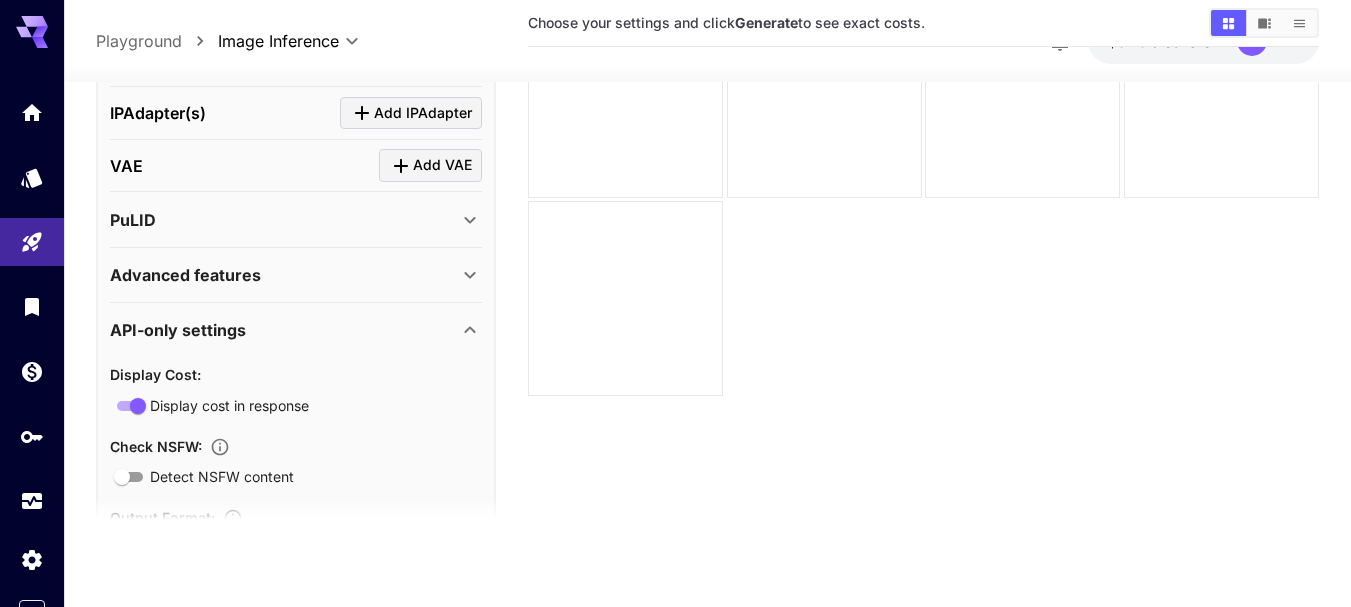 scroll, scrollTop: 1006, scrollLeft: 0, axis: vertical 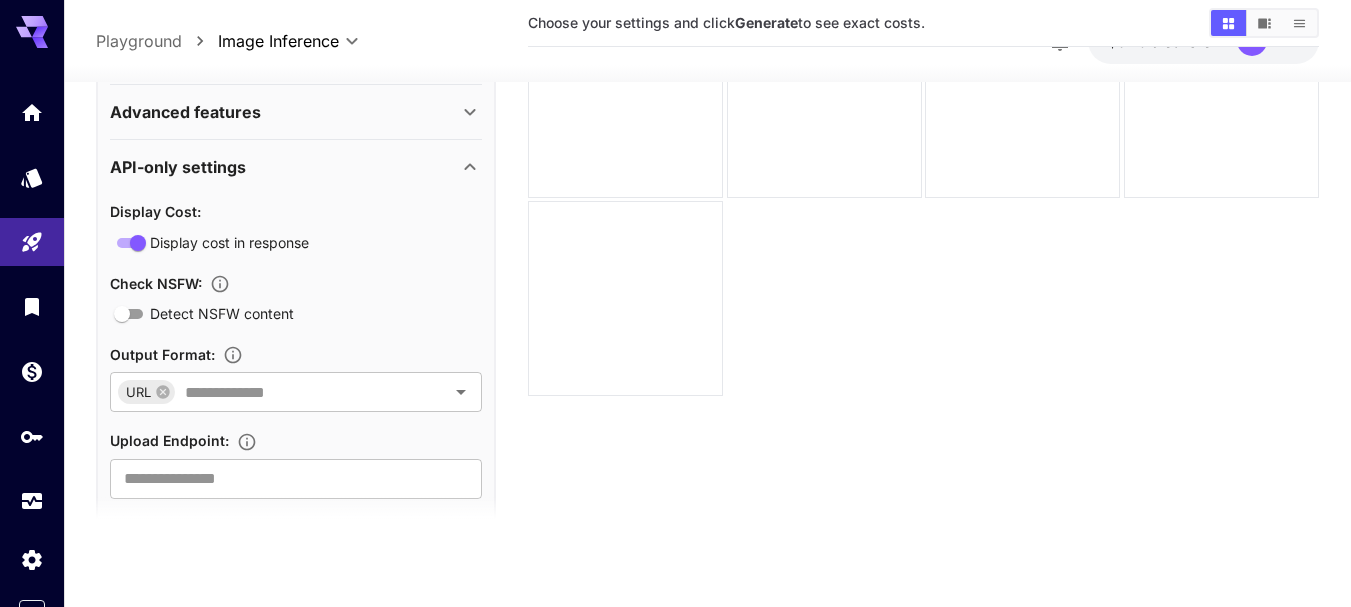 click on "API-only settings" at bounding box center (296, 167) 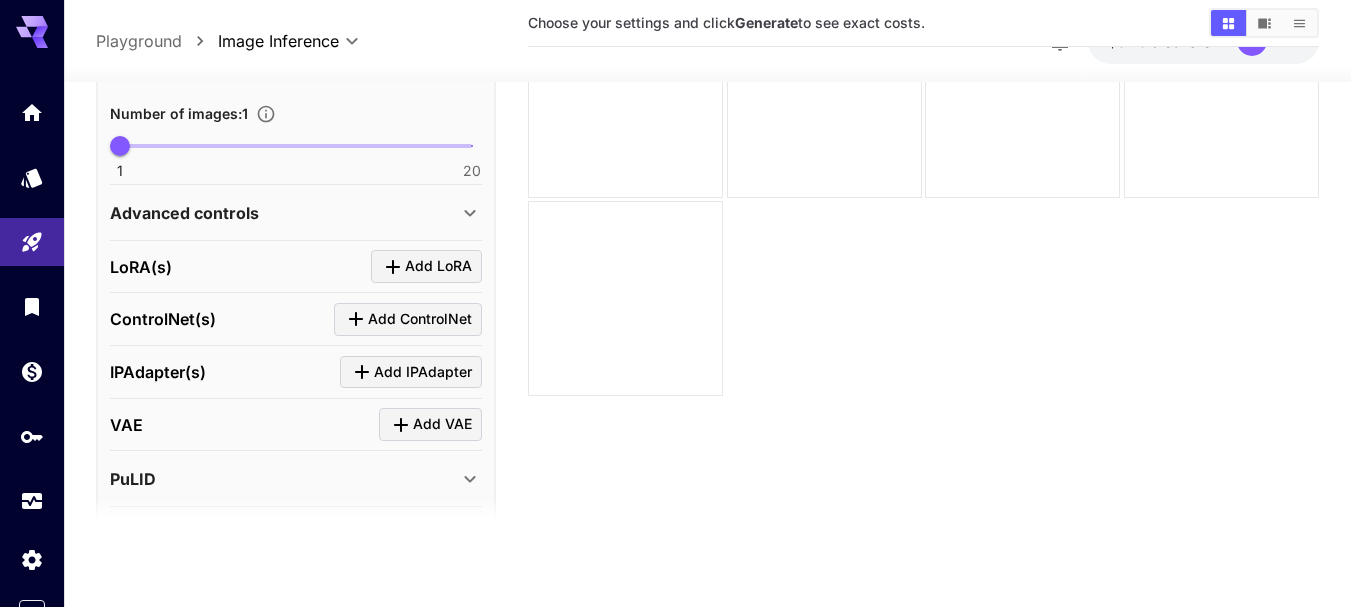 scroll, scrollTop: 0, scrollLeft: 0, axis: both 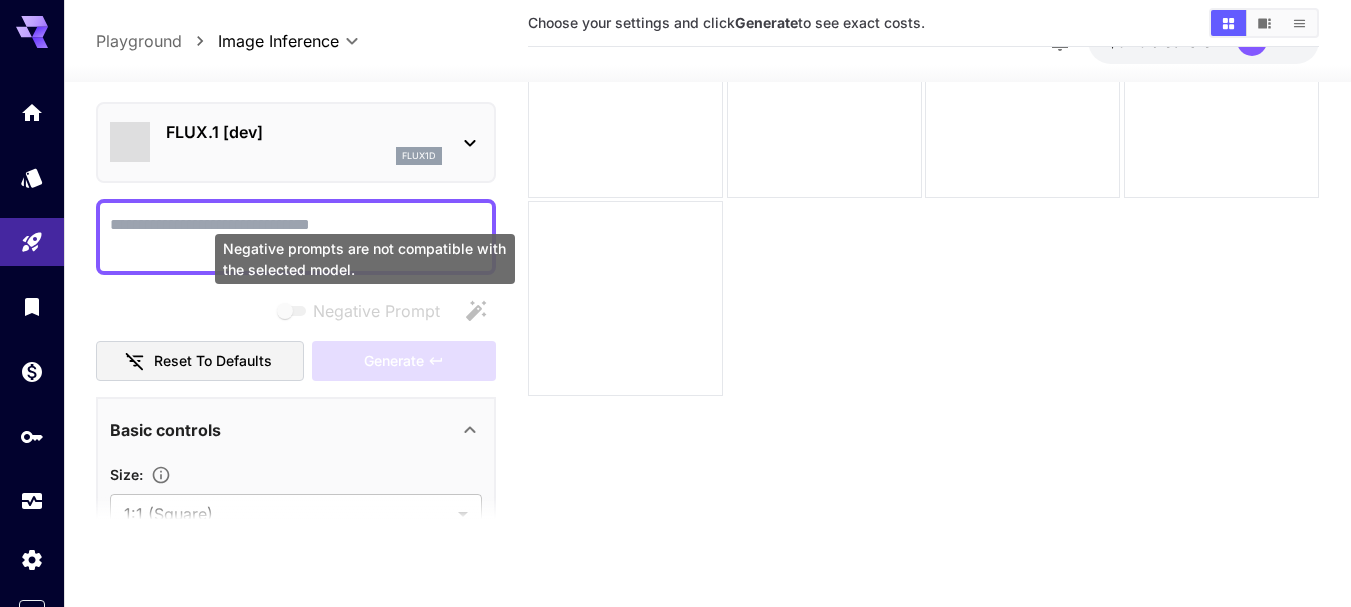 click on "Negative prompts are not compatible with the selected model." at bounding box center (365, 265) 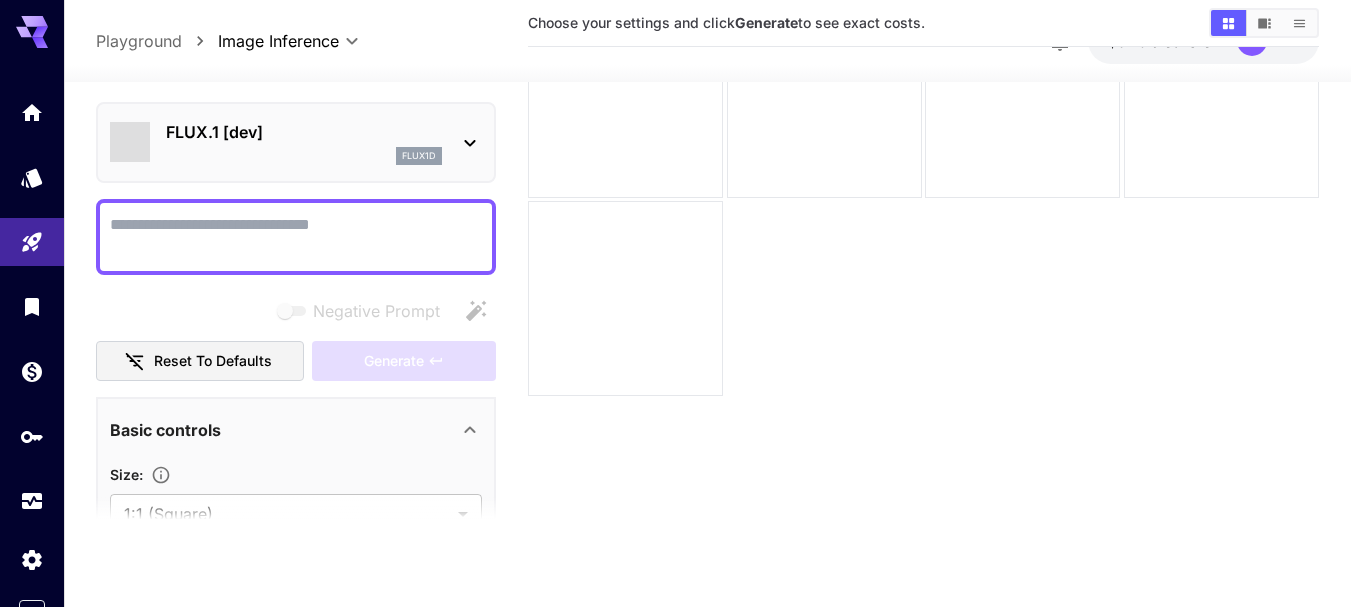 click at bounding box center [296, 237] 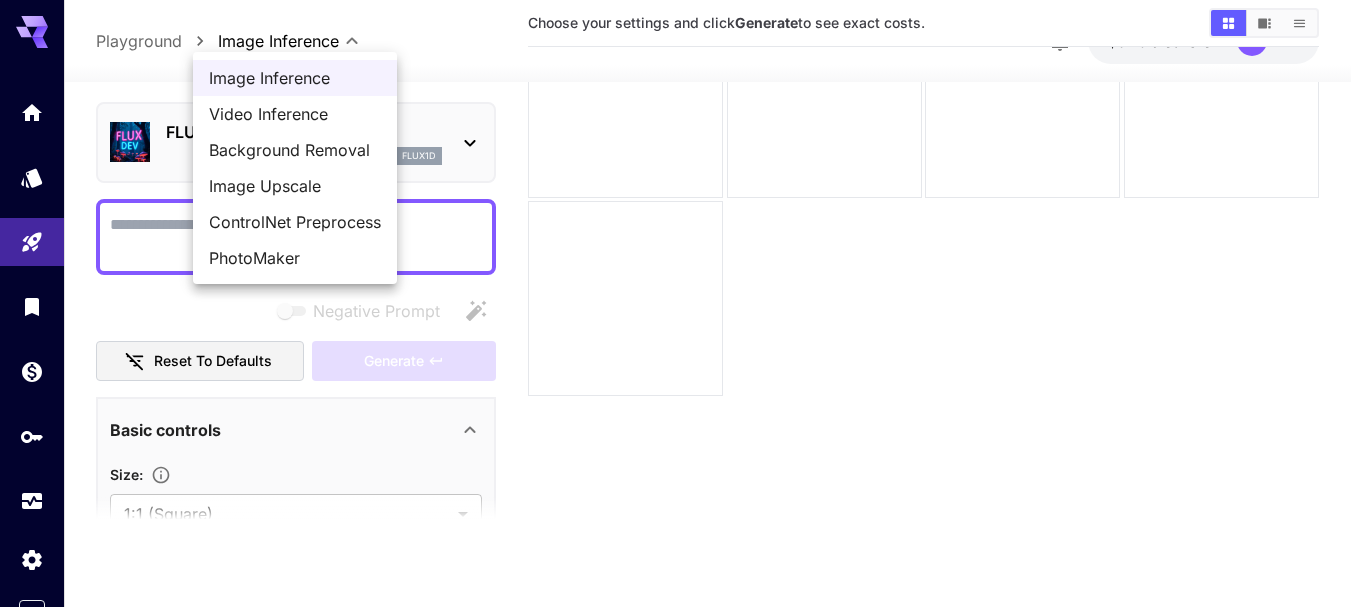 click at bounding box center [683, 303] 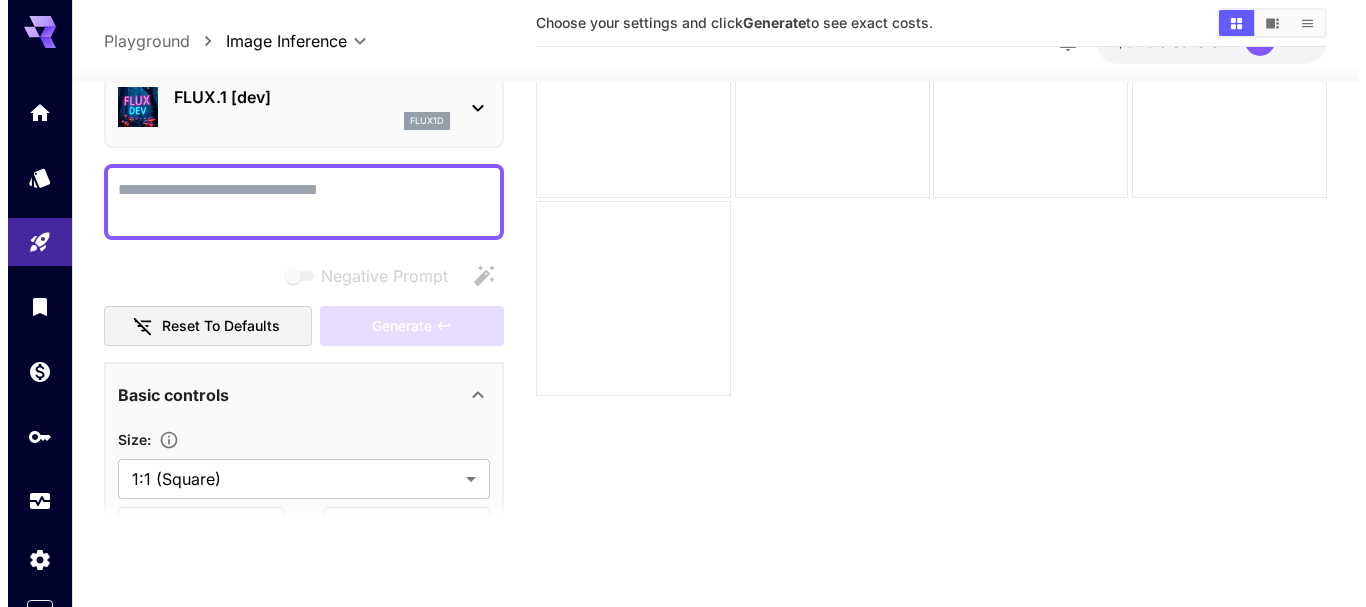 scroll, scrollTop: 0, scrollLeft: 0, axis: both 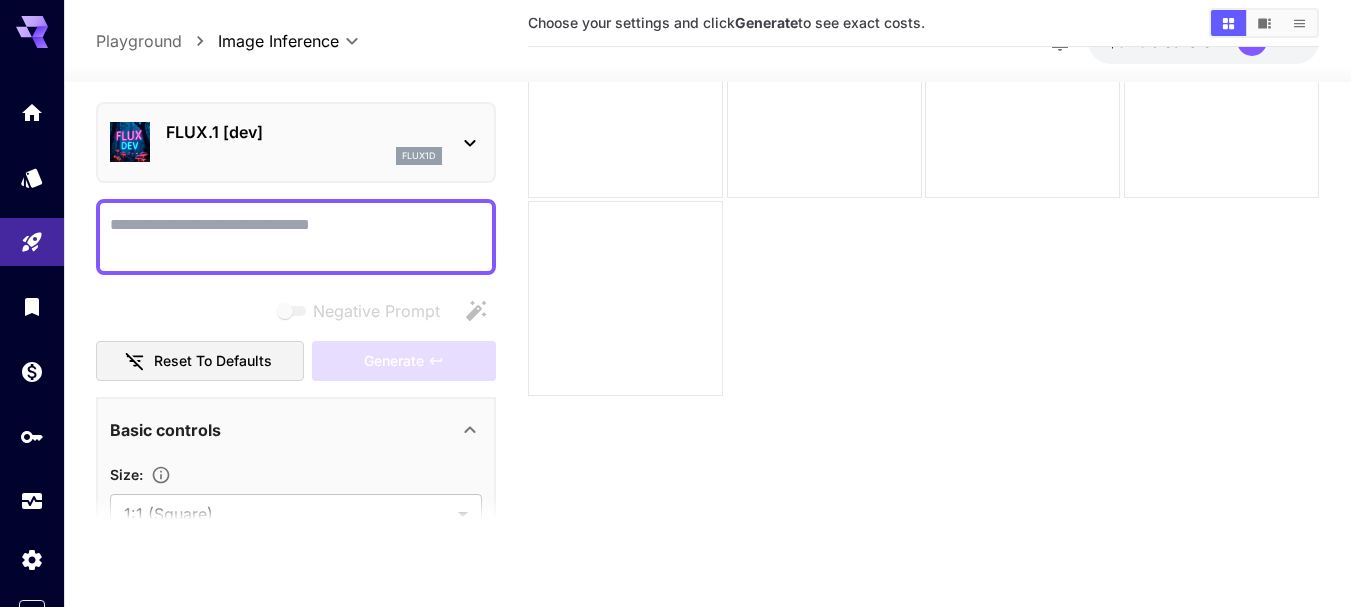 click on "flux1d" at bounding box center (304, 156) 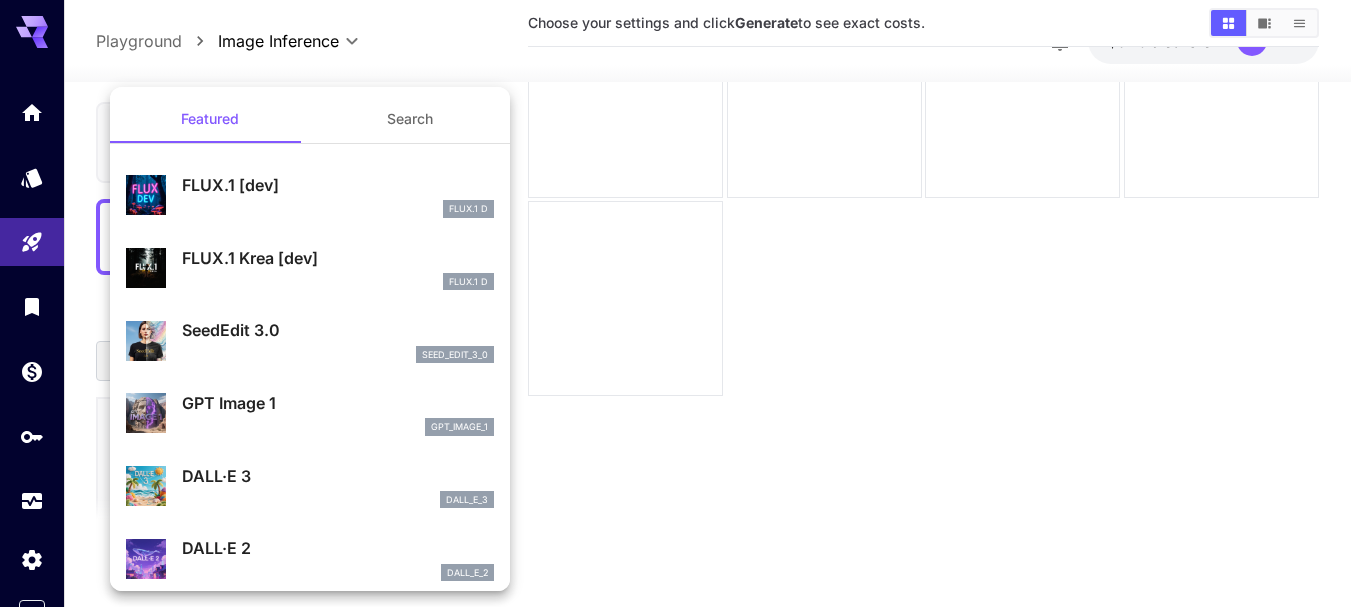 drag, startPoint x: 811, startPoint y: 218, endPoint x: 674, endPoint y: 177, distance: 143.0035 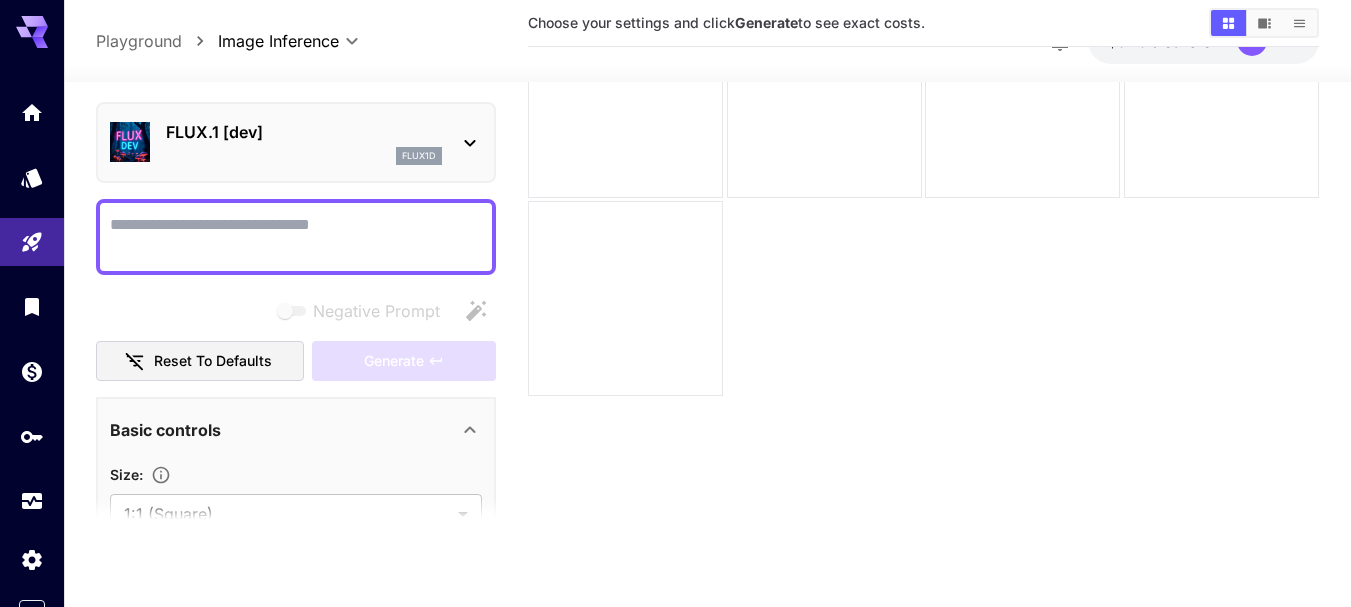 click on "**********" at bounding box center [675, 224] 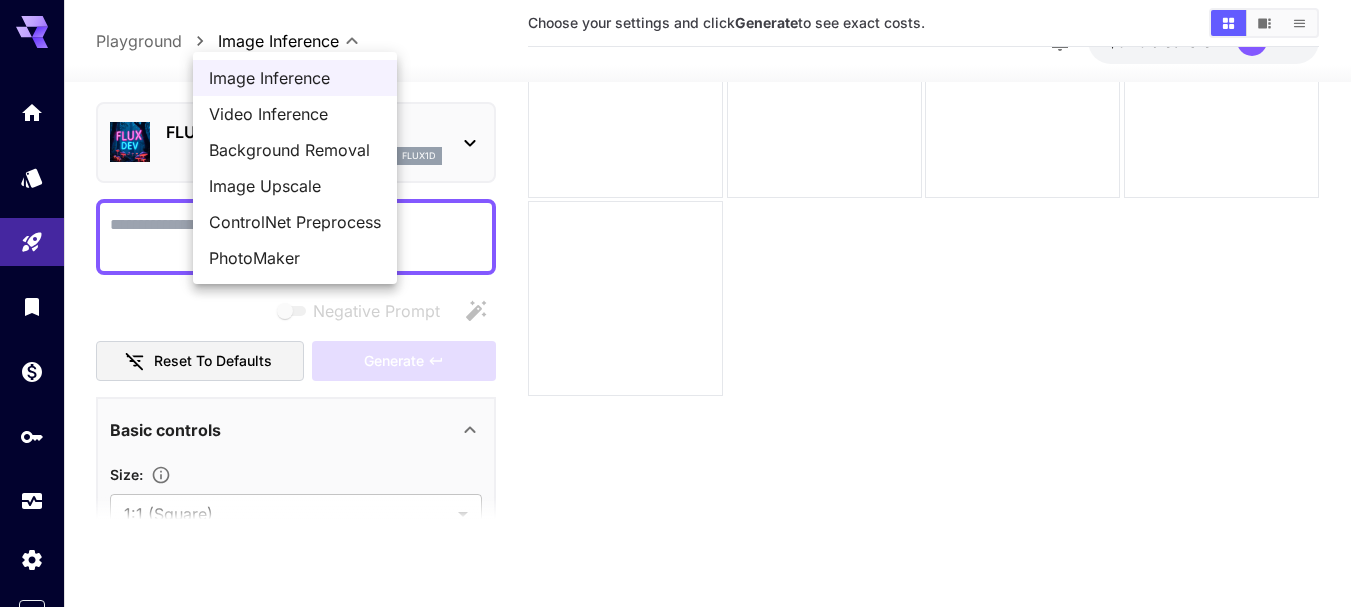 click on "PhotoMaker" at bounding box center [295, 258] 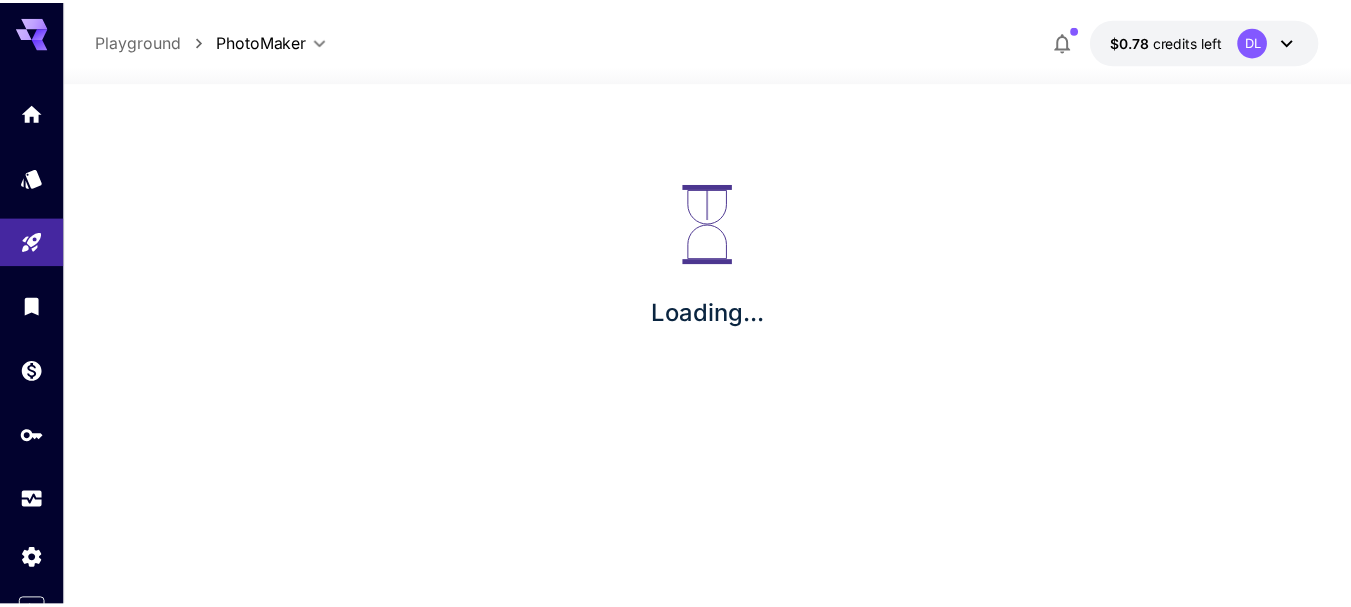 scroll, scrollTop: 0, scrollLeft: 0, axis: both 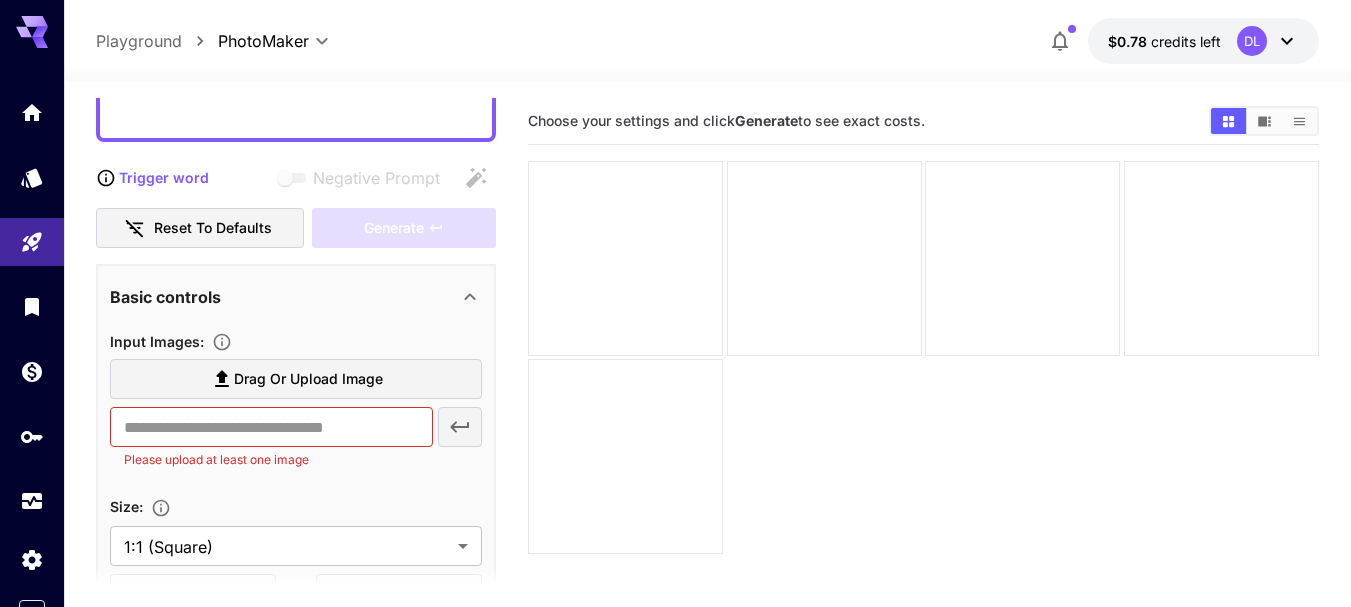 click on "Drag or upload image" at bounding box center (296, 379) 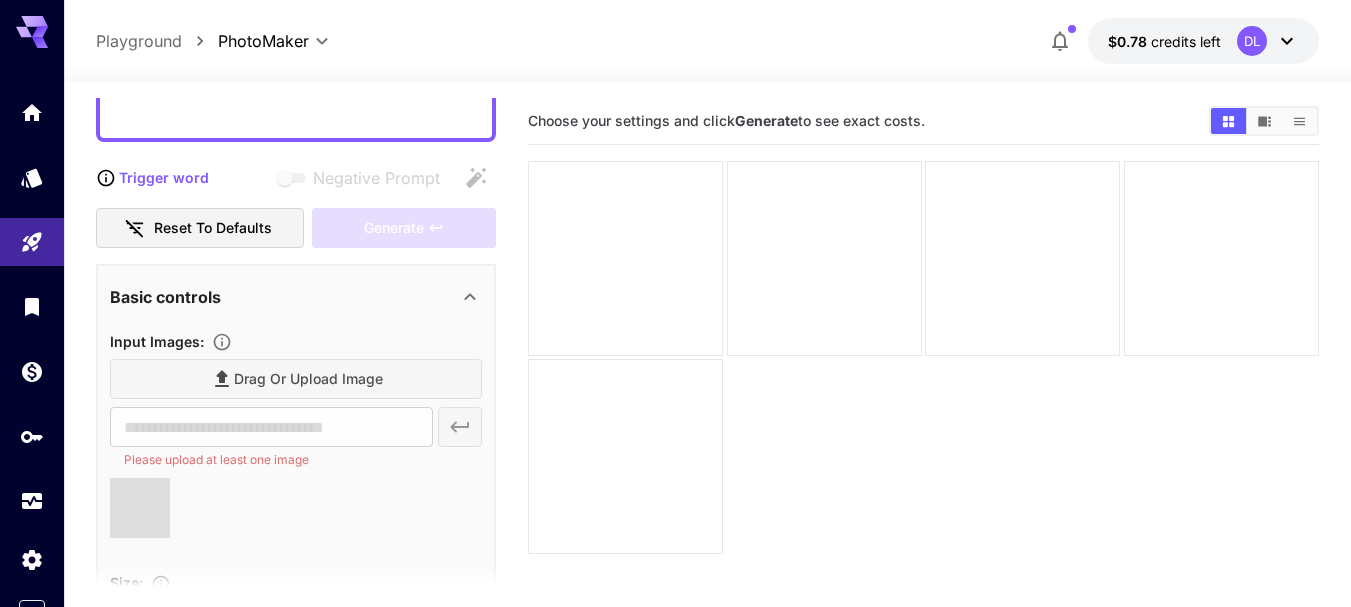 type on "**********" 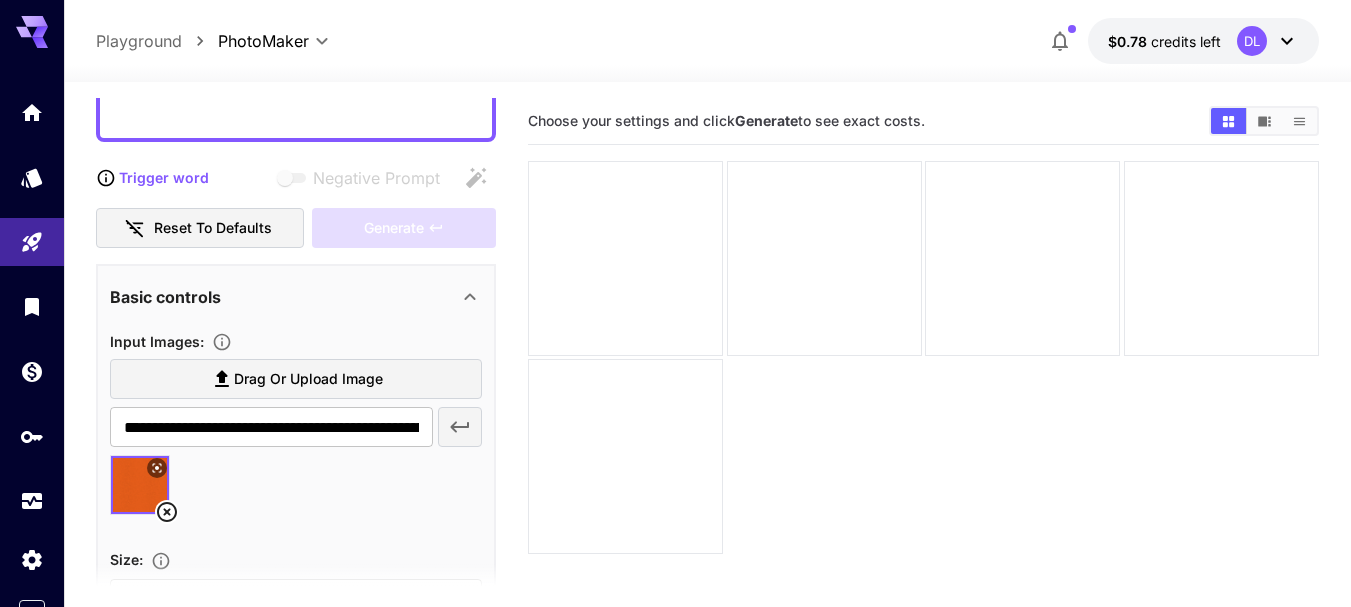 click on "Negative Prompt" at bounding box center [296, 104] 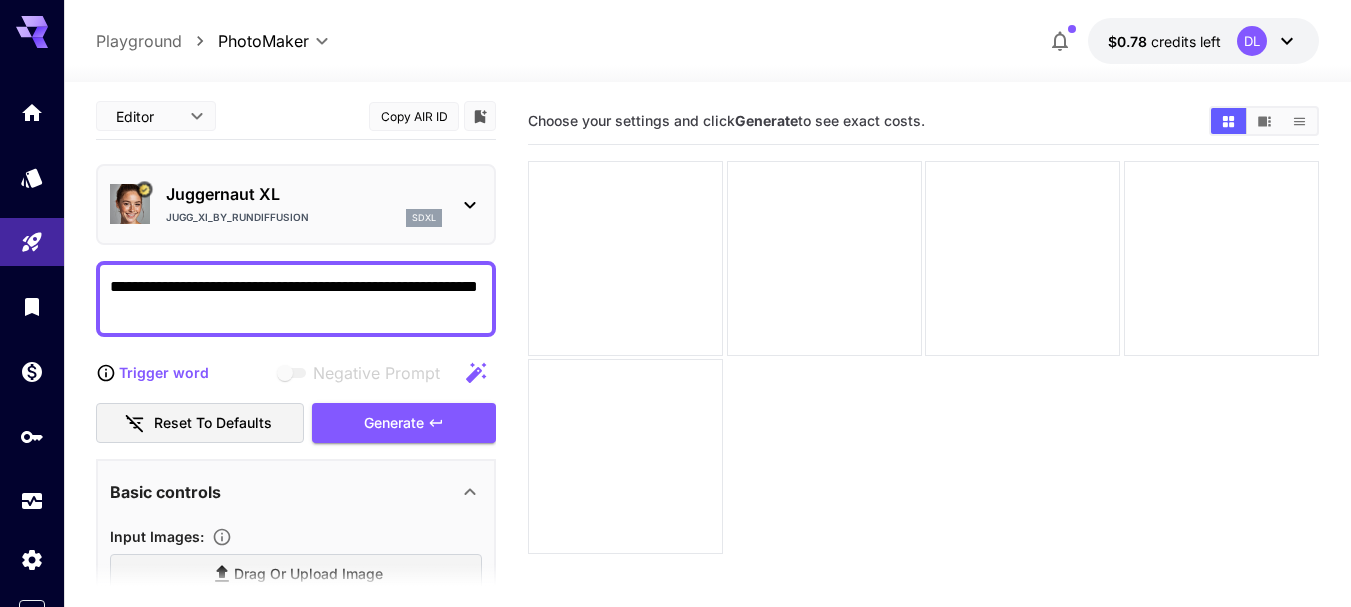 scroll, scrollTop: 0, scrollLeft: 0, axis: both 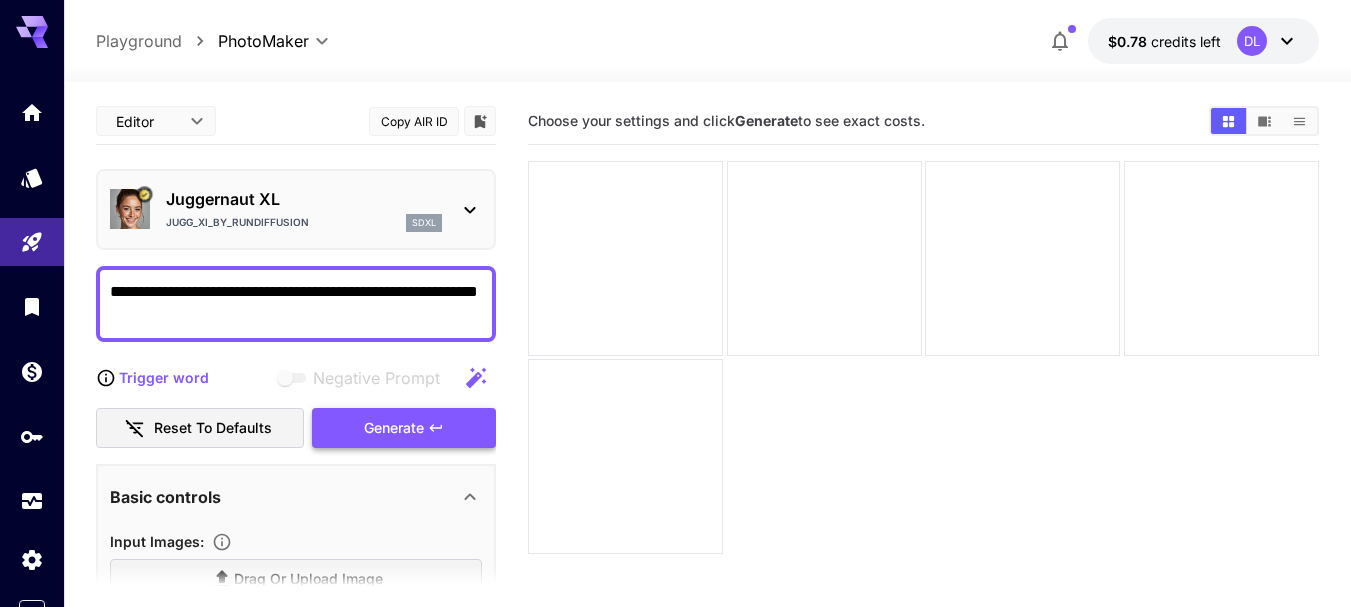 type on "**********" 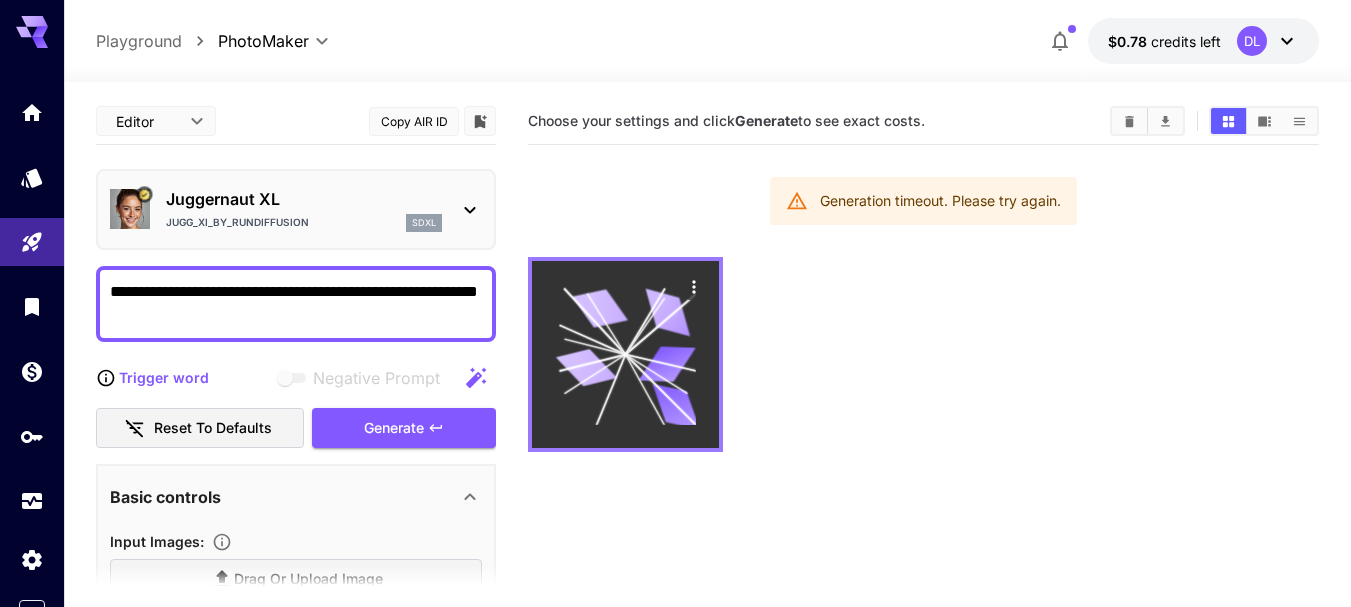 click 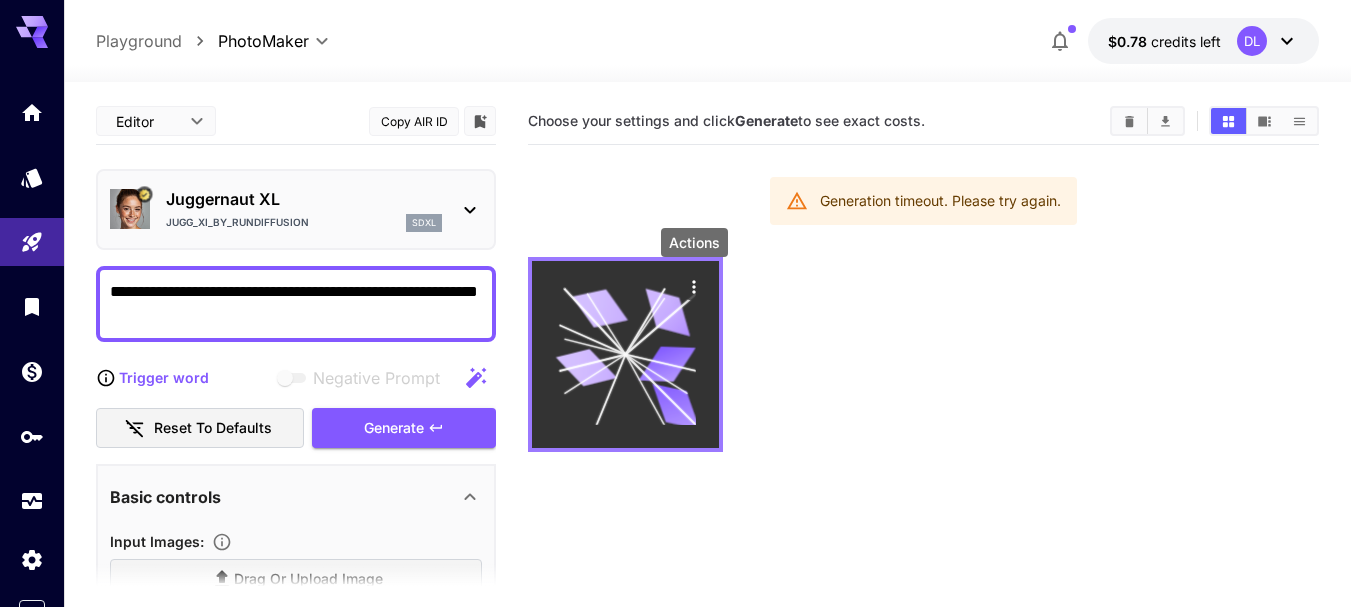 click 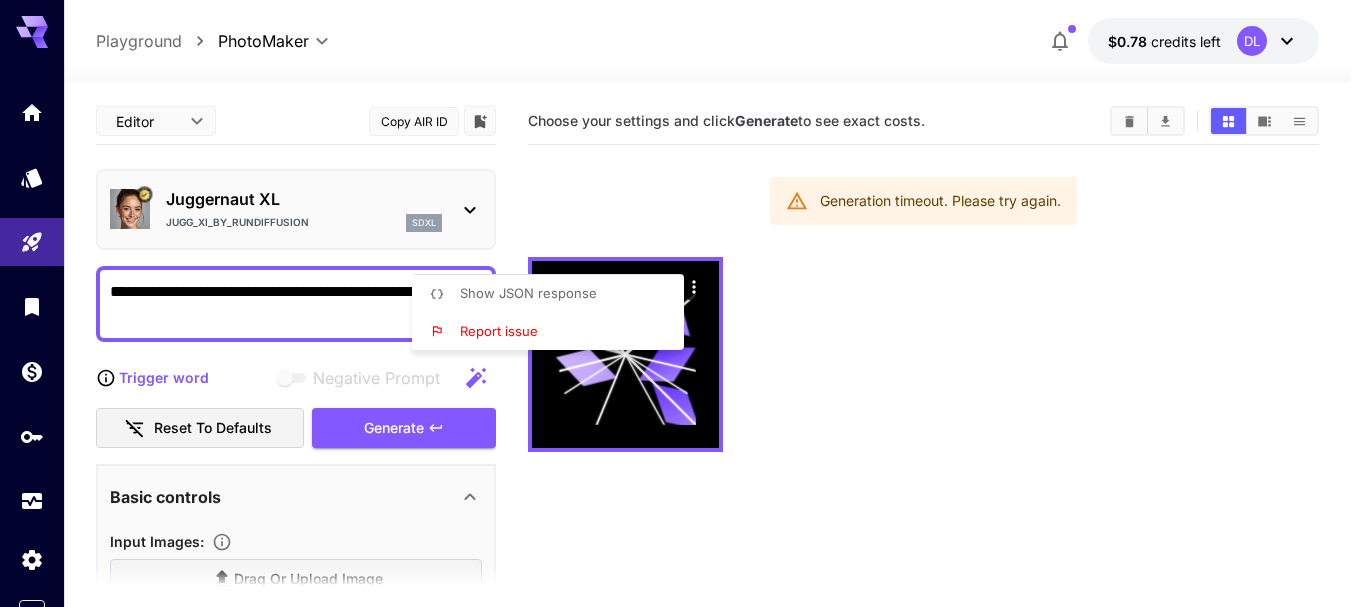 click at bounding box center (683, 303) 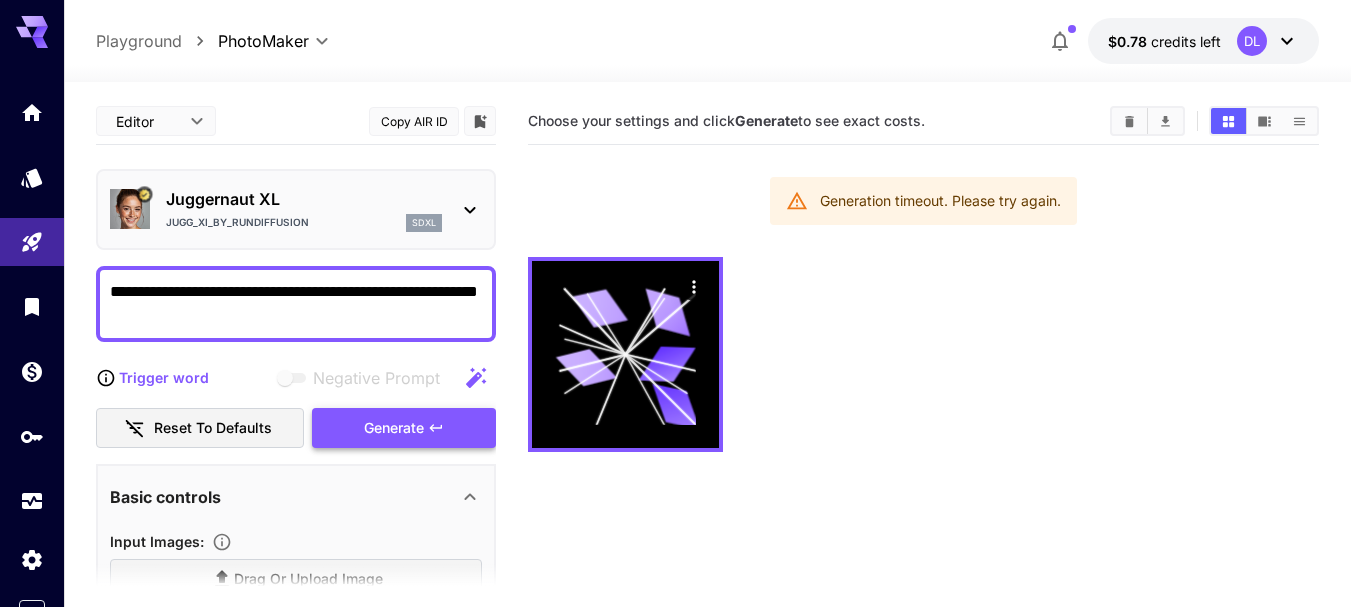 click on "Generate" at bounding box center [404, 428] 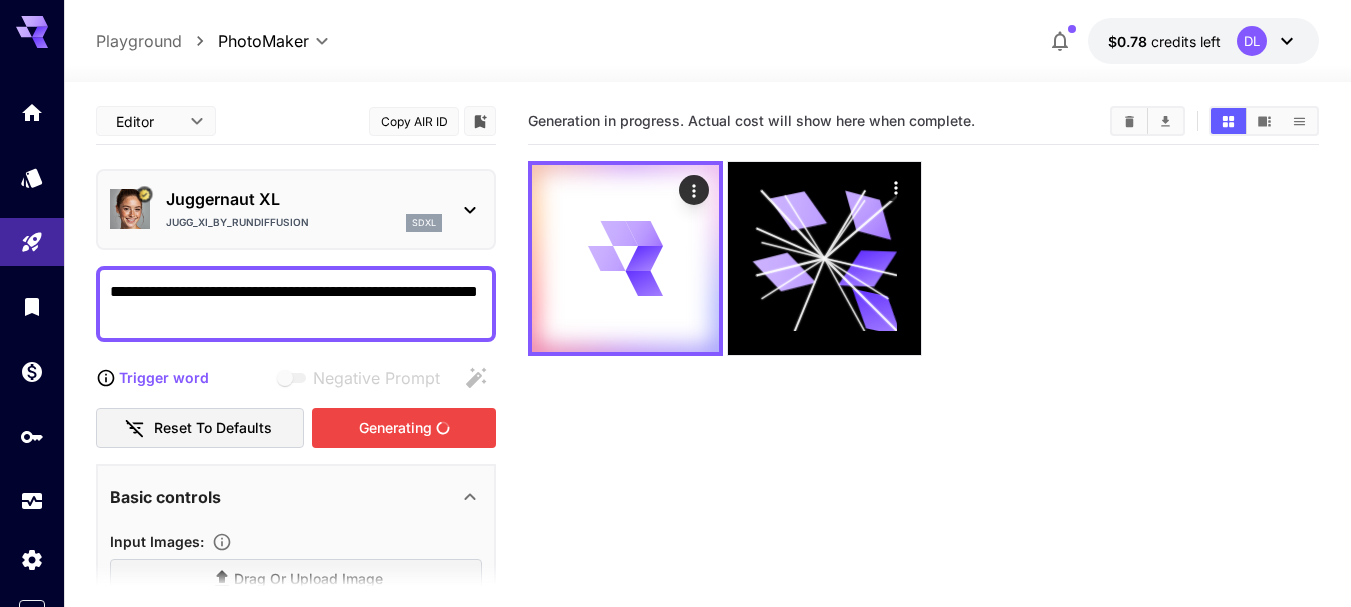 click on "Generation in progress. Actual cost will show here when complete." at bounding box center [923, 401] 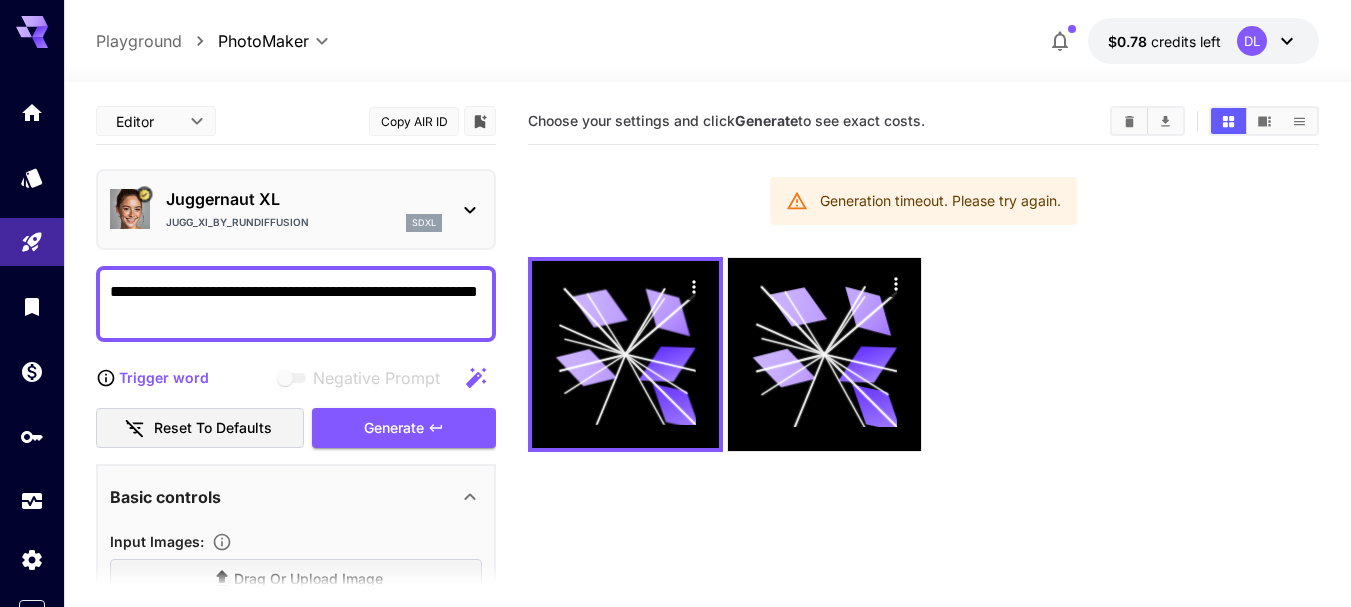 click on "**********" at bounding box center [675, 382] 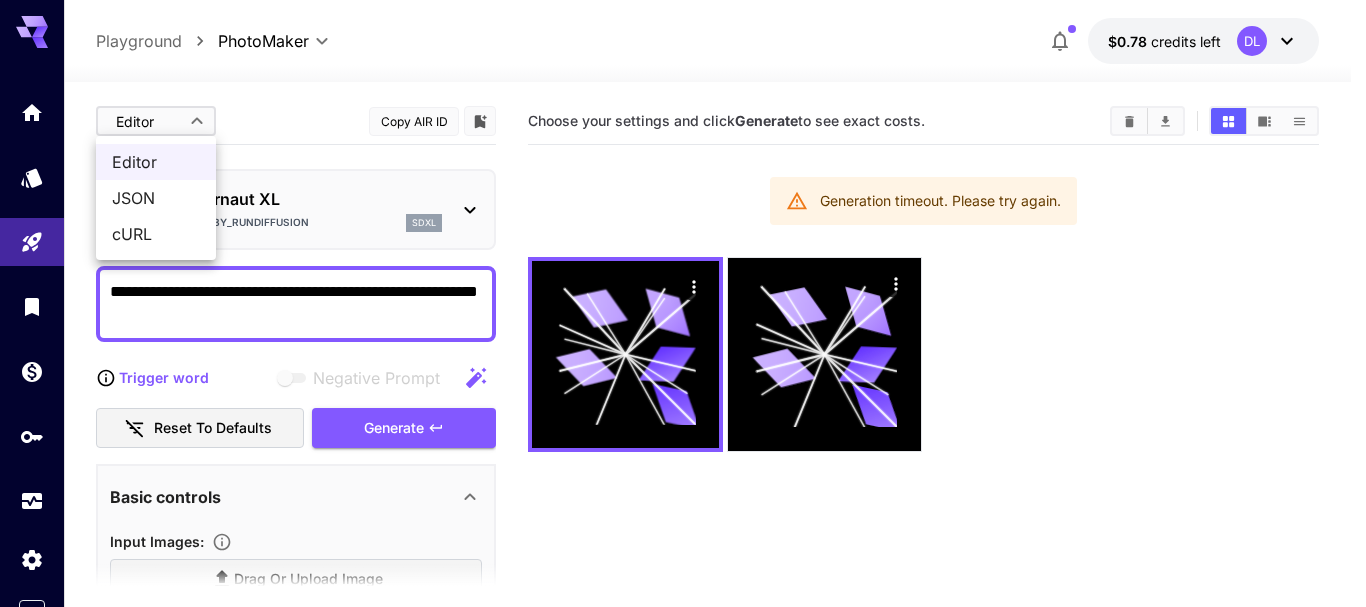 drag, startPoint x: 189, startPoint y: 108, endPoint x: 206, endPoint y: 141, distance: 37.12142 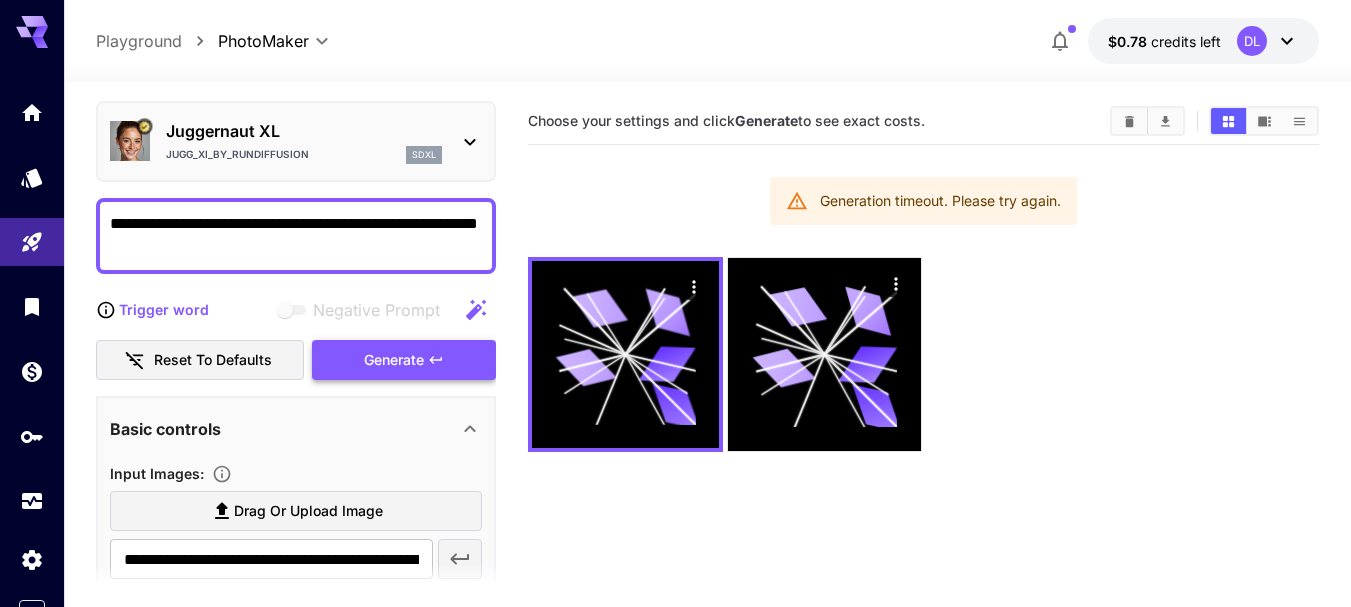 scroll, scrollTop: 200, scrollLeft: 0, axis: vertical 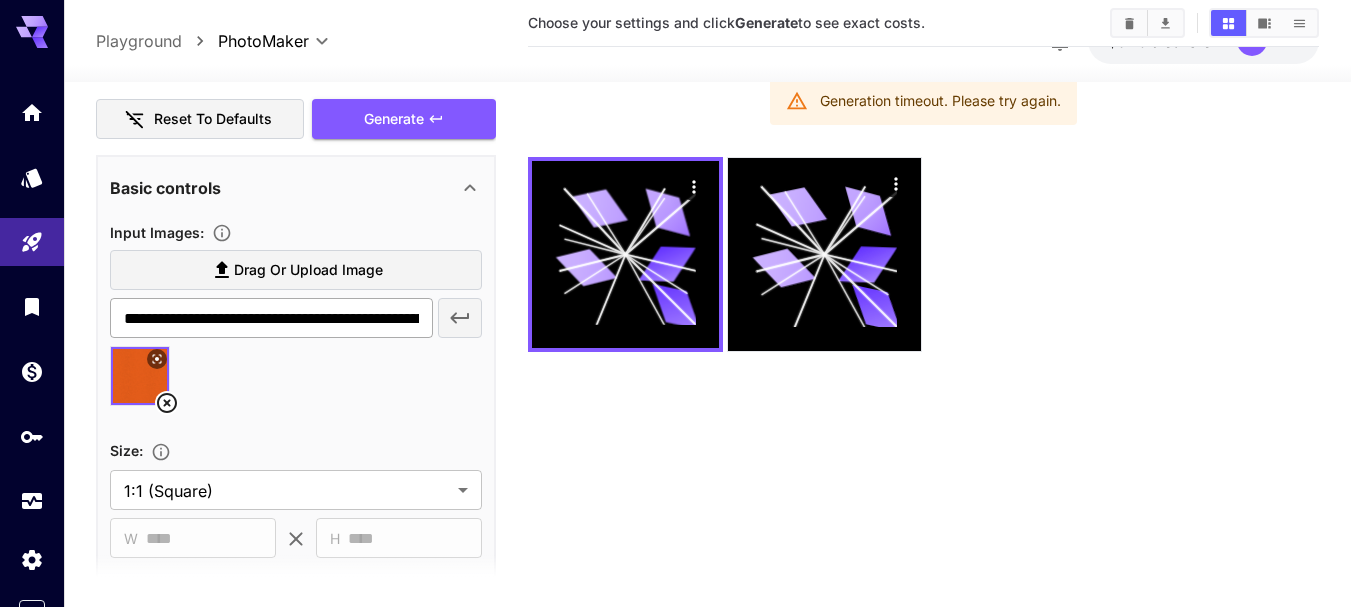 click on "**********" at bounding box center (271, 319) 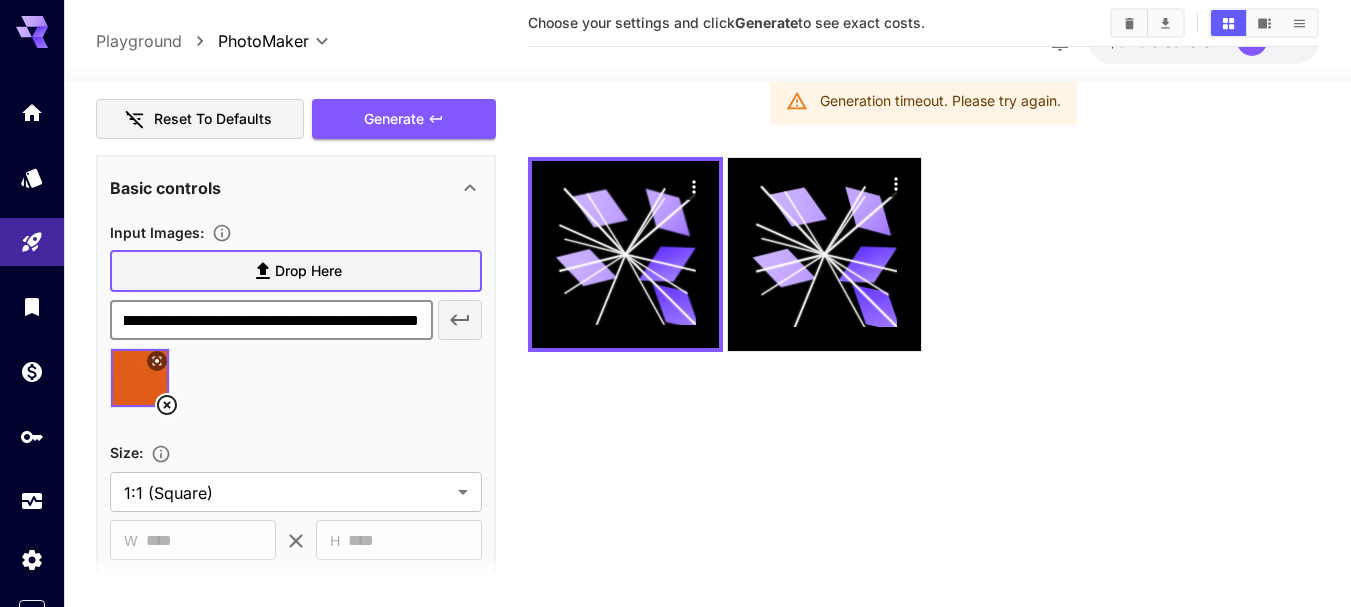 scroll, scrollTop: 0, scrollLeft: 201, axis: horizontal 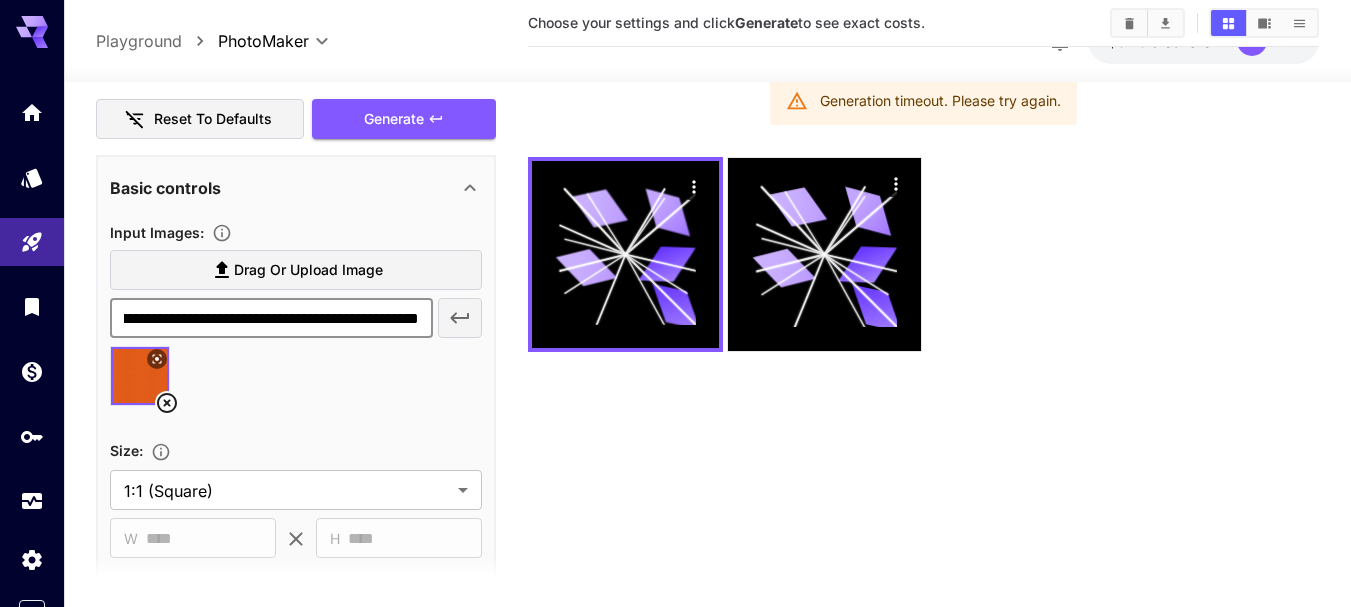 drag, startPoint x: 248, startPoint y: 321, endPoint x: 288, endPoint y: 320, distance: 40.012497 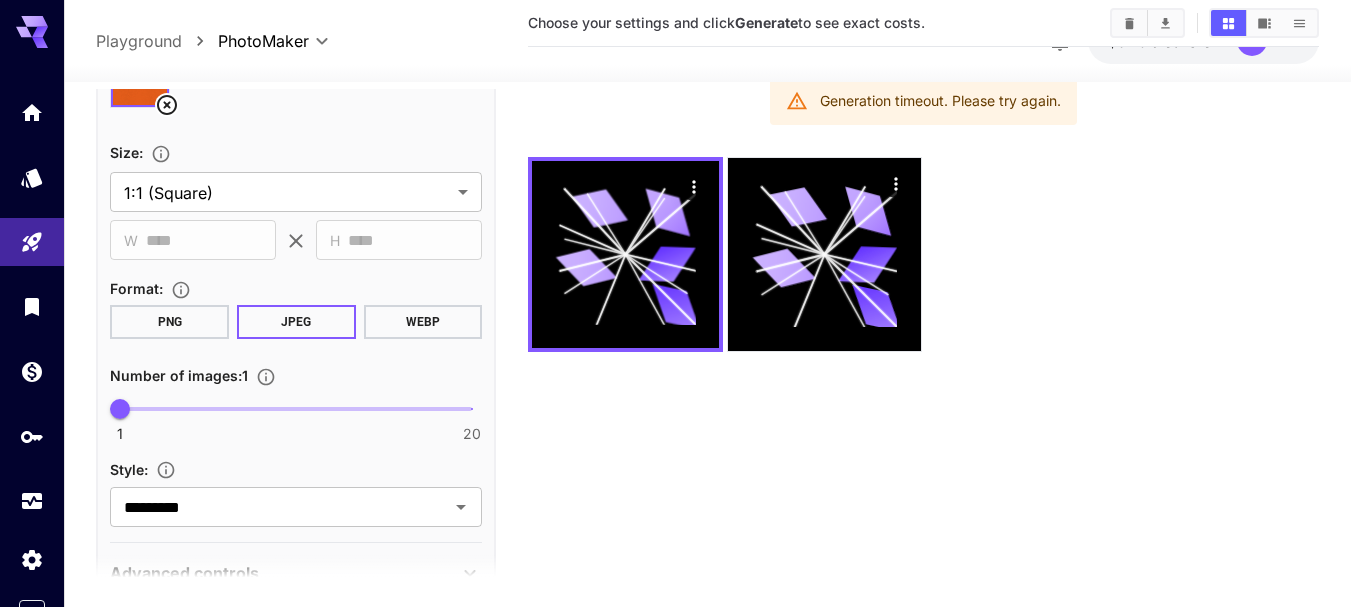 scroll, scrollTop: 600, scrollLeft: 0, axis: vertical 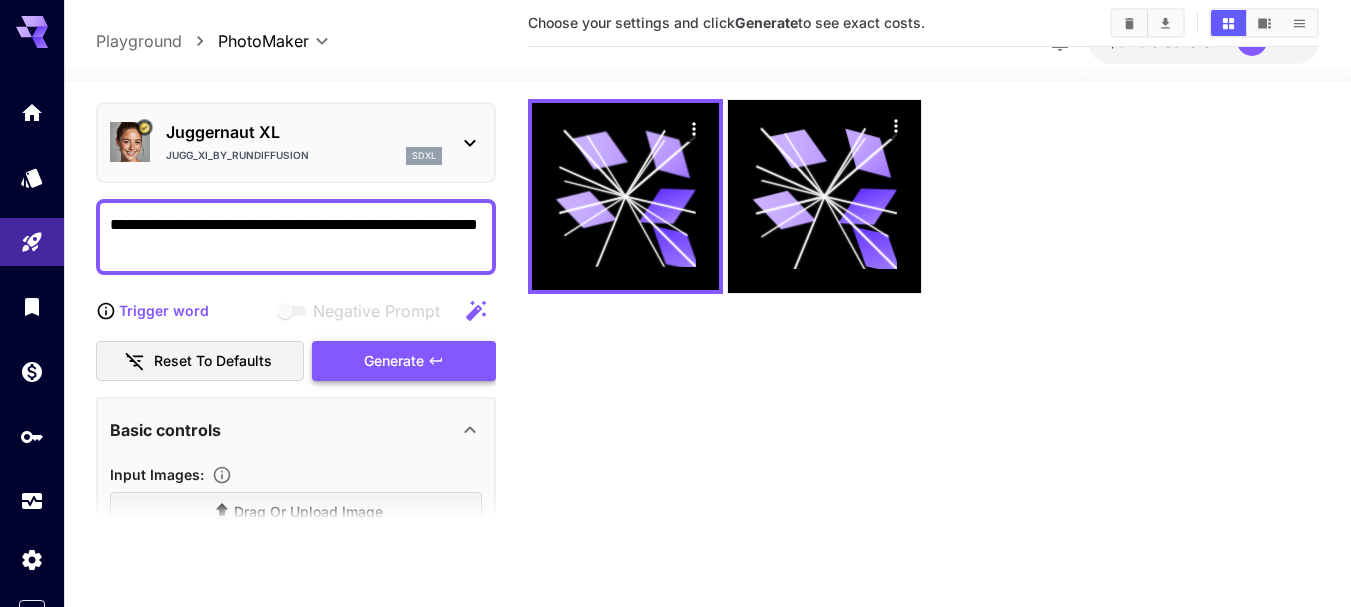 click on "Generate" at bounding box center (404, 361) 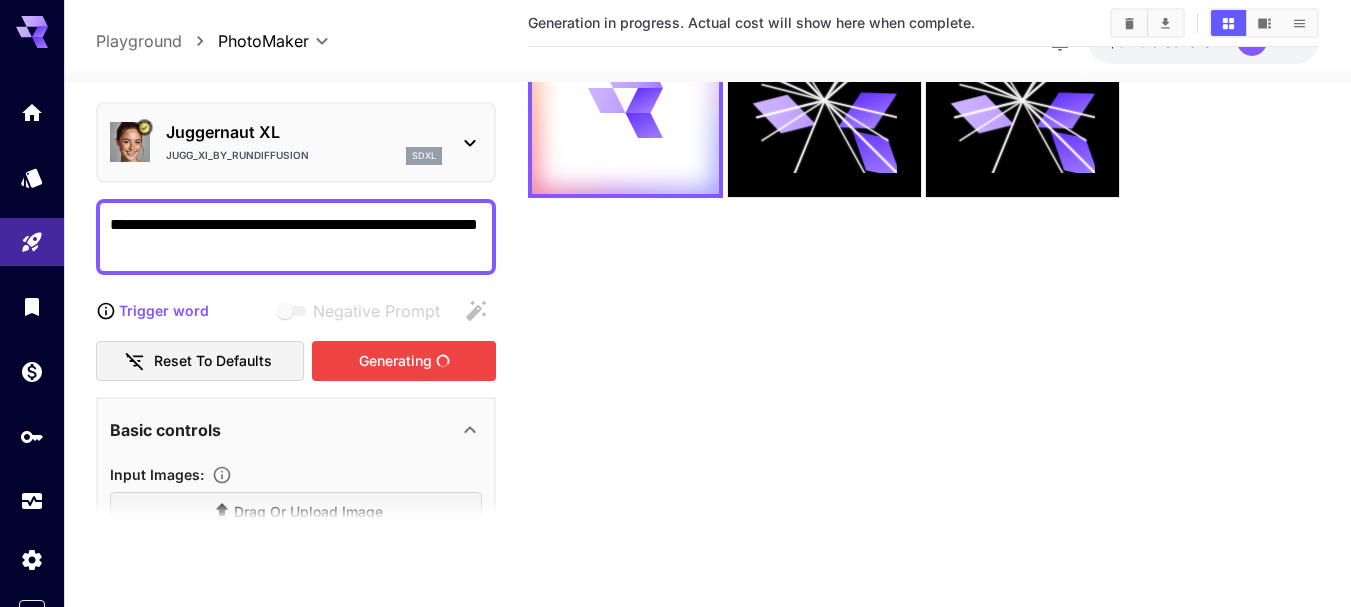 scroll, scrollTop: 0, scrollLeft: 0, axis: both 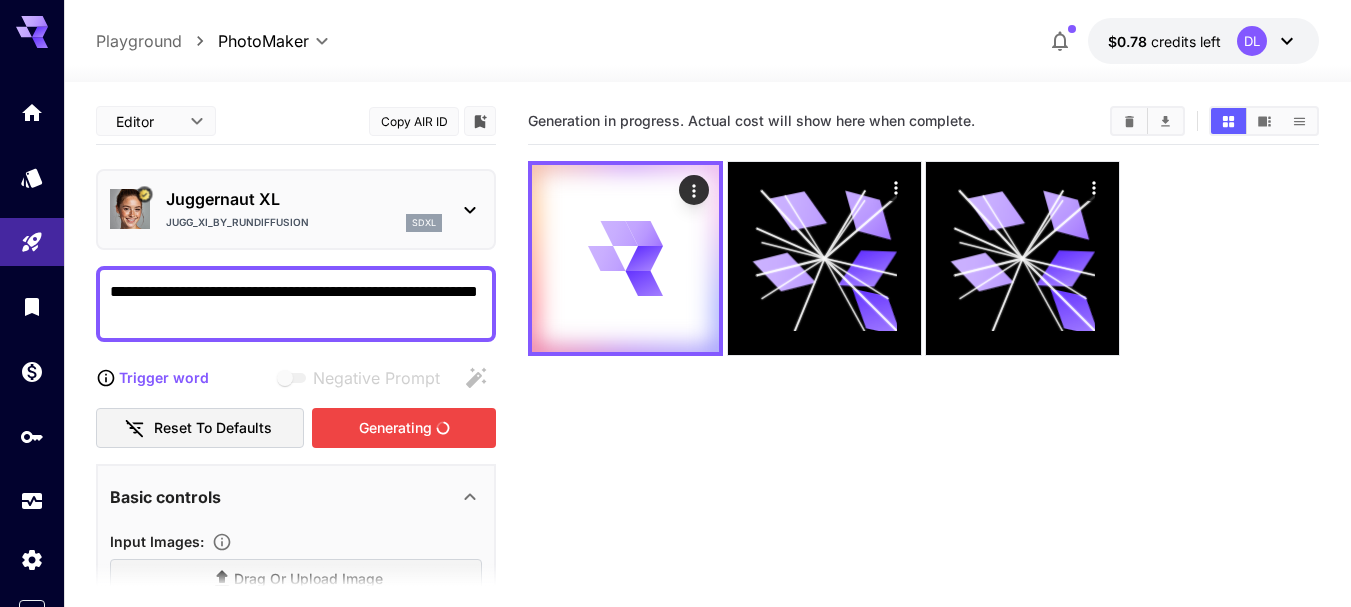 click 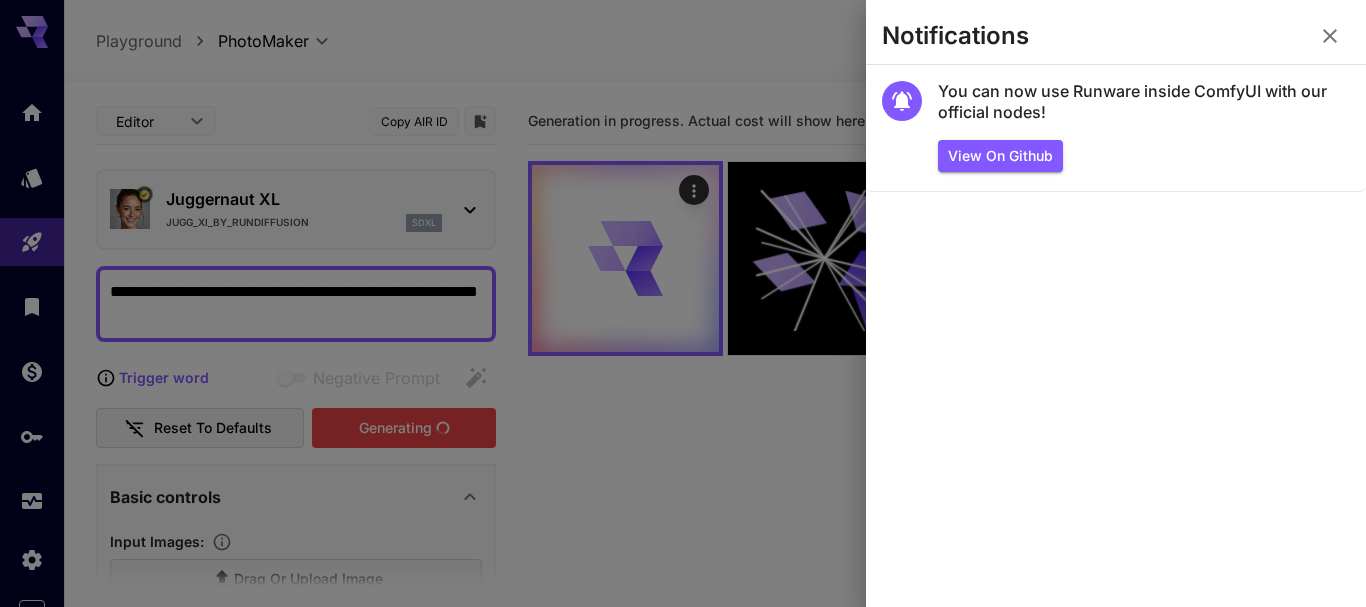 click 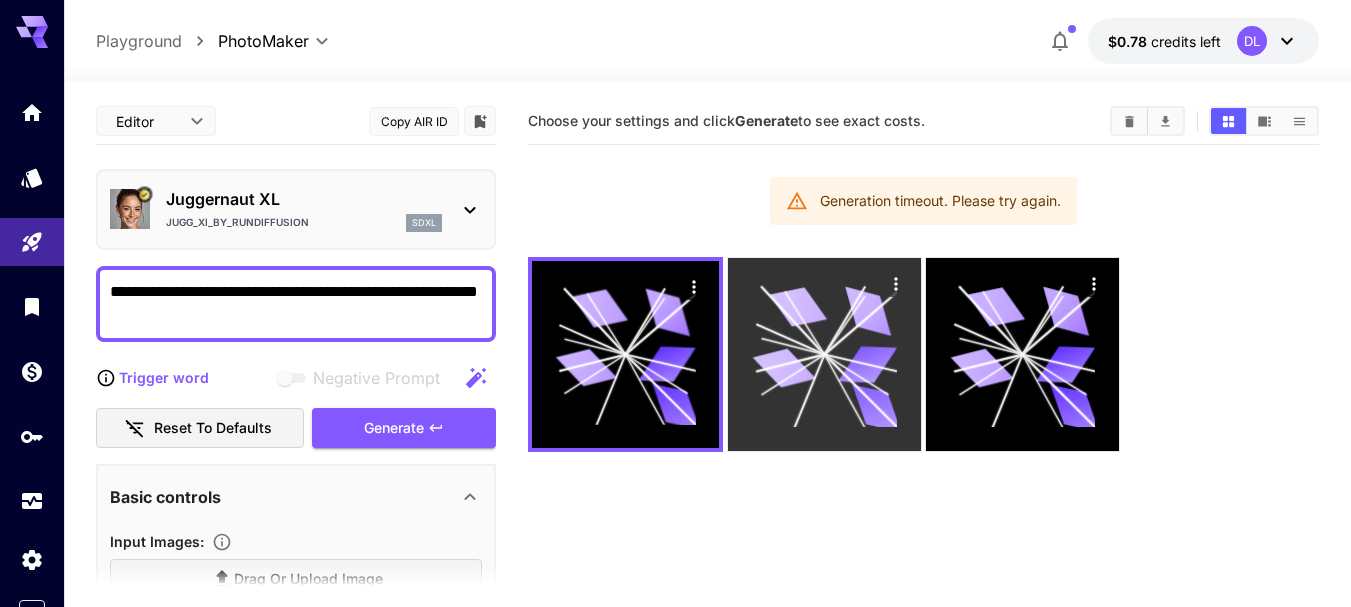 type 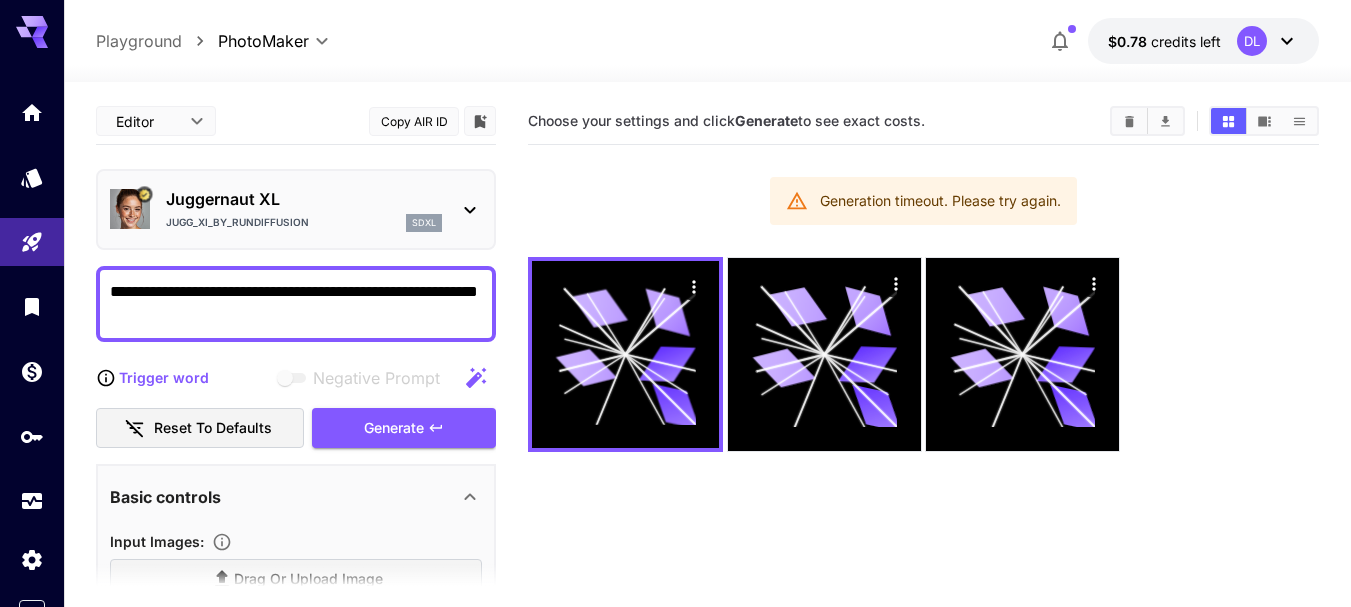 click on "**********" at bounding box center (707, 423) 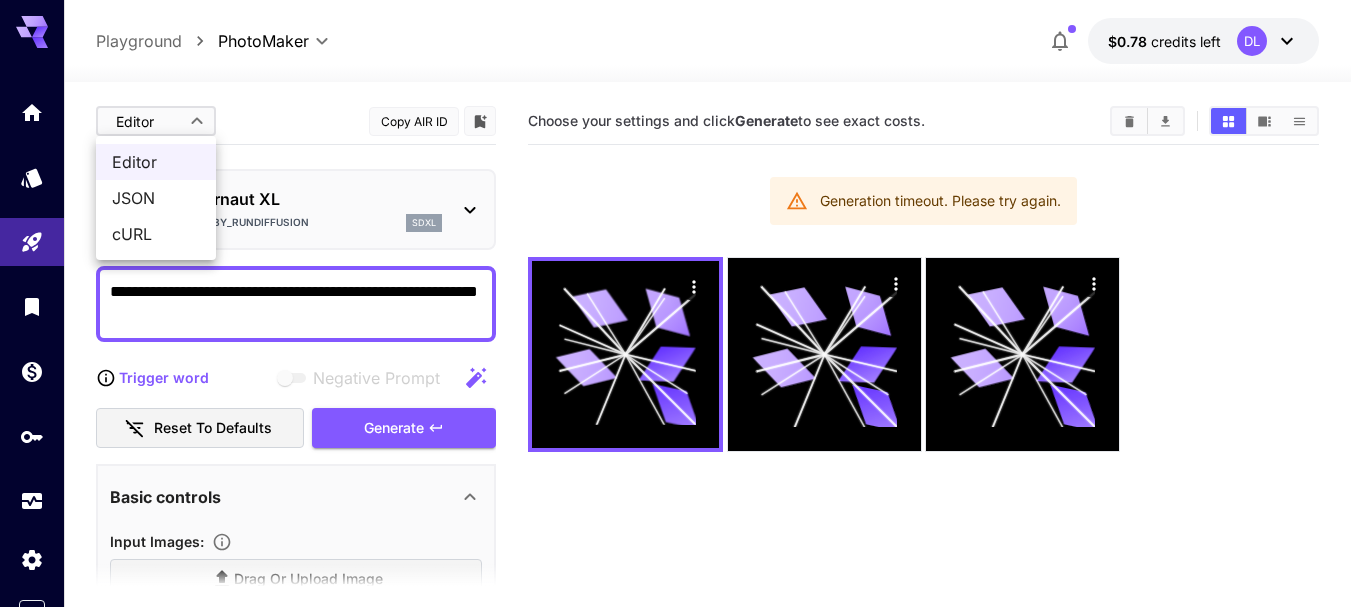 click at bounding box center (683, 303) 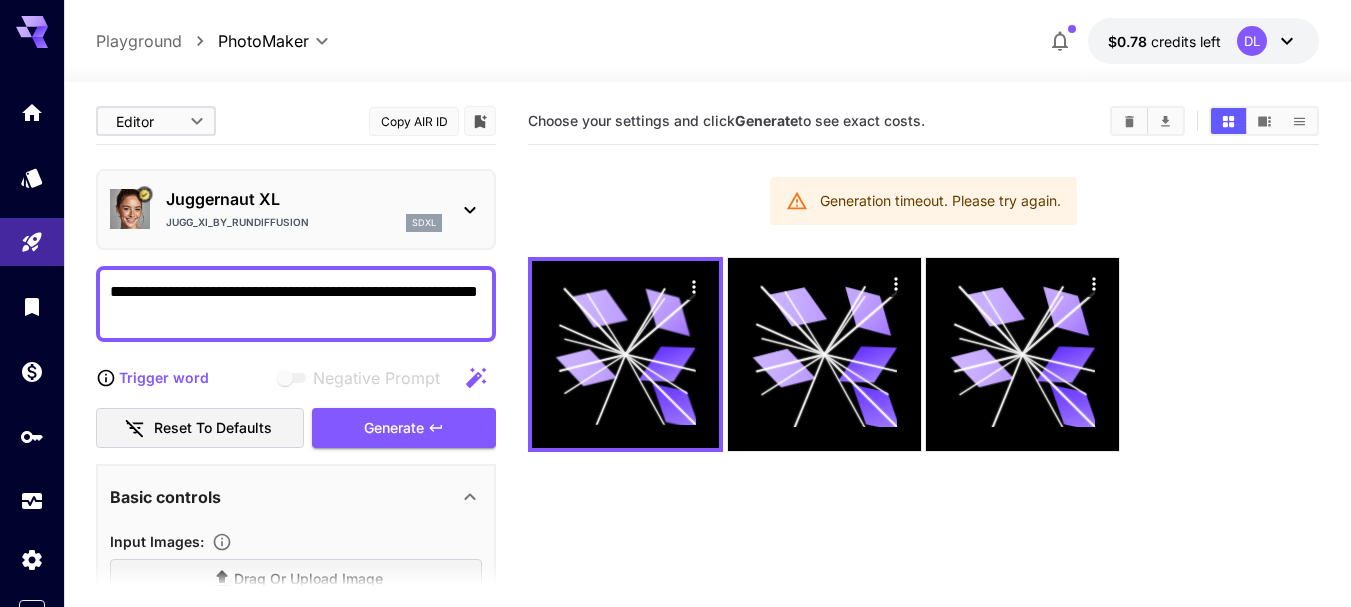 click on "**********" at bounding box center (675, 382) 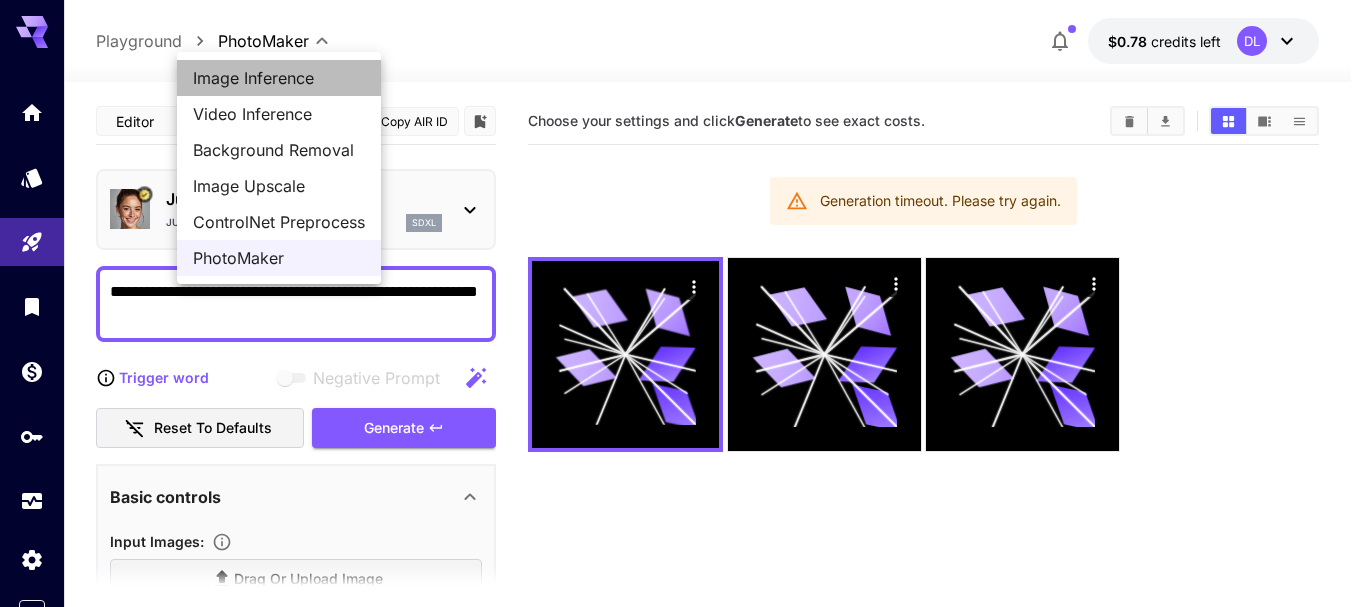 click on "Image Inference" at bounding box center (279, 78) 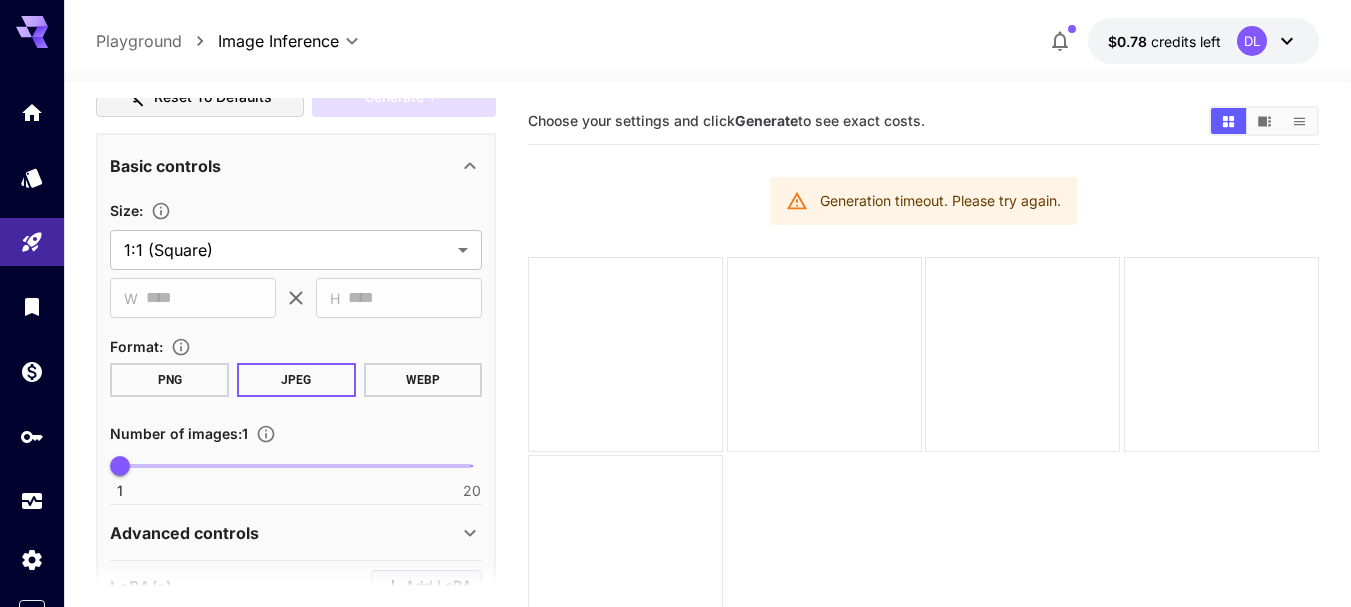 scroll, scrollTop: 0, scrollLeft: 0, axis: both 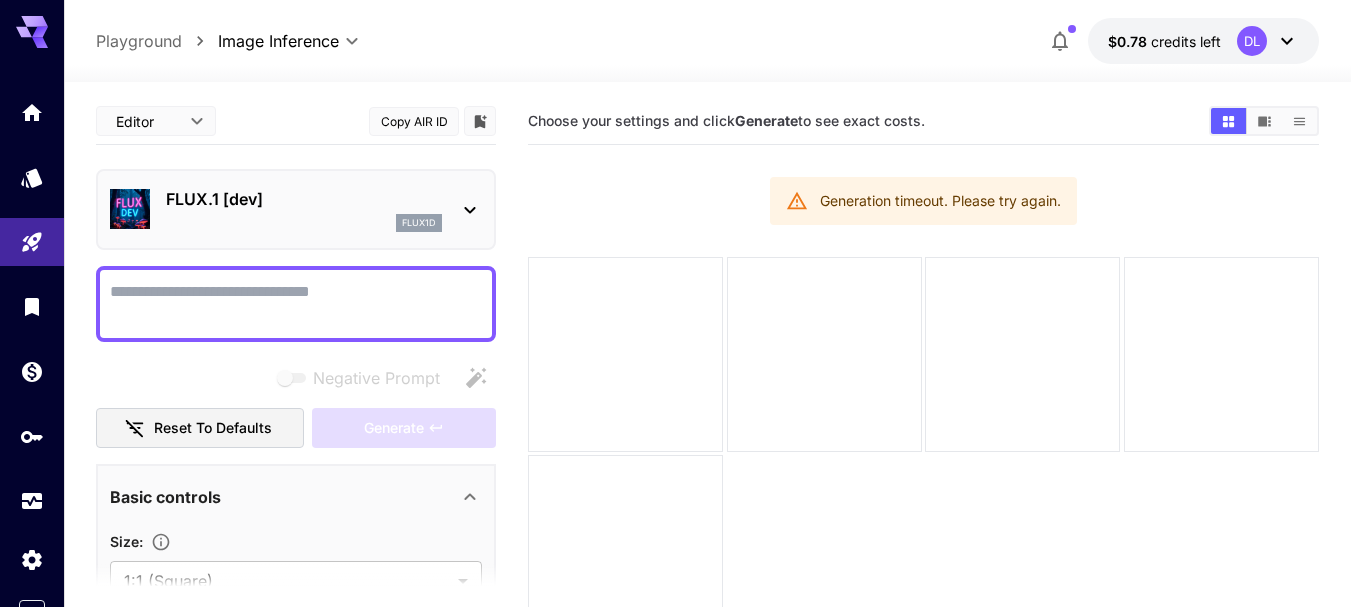 click on "Playground" at bounding box center [139, 41] 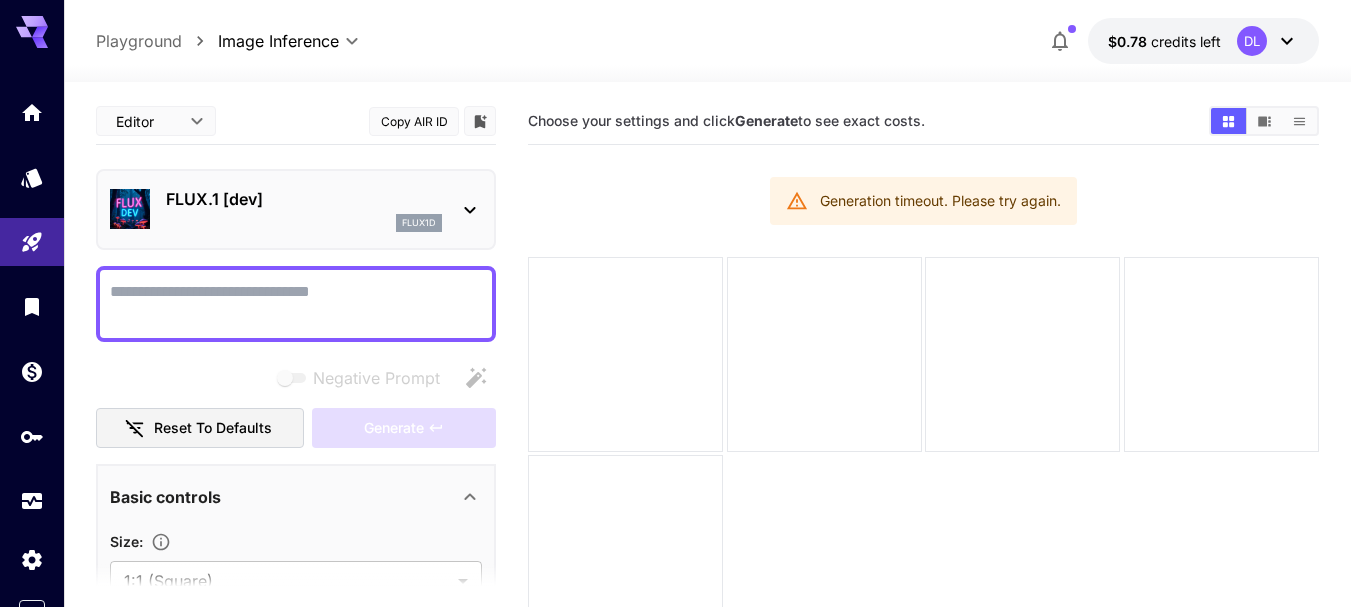 click 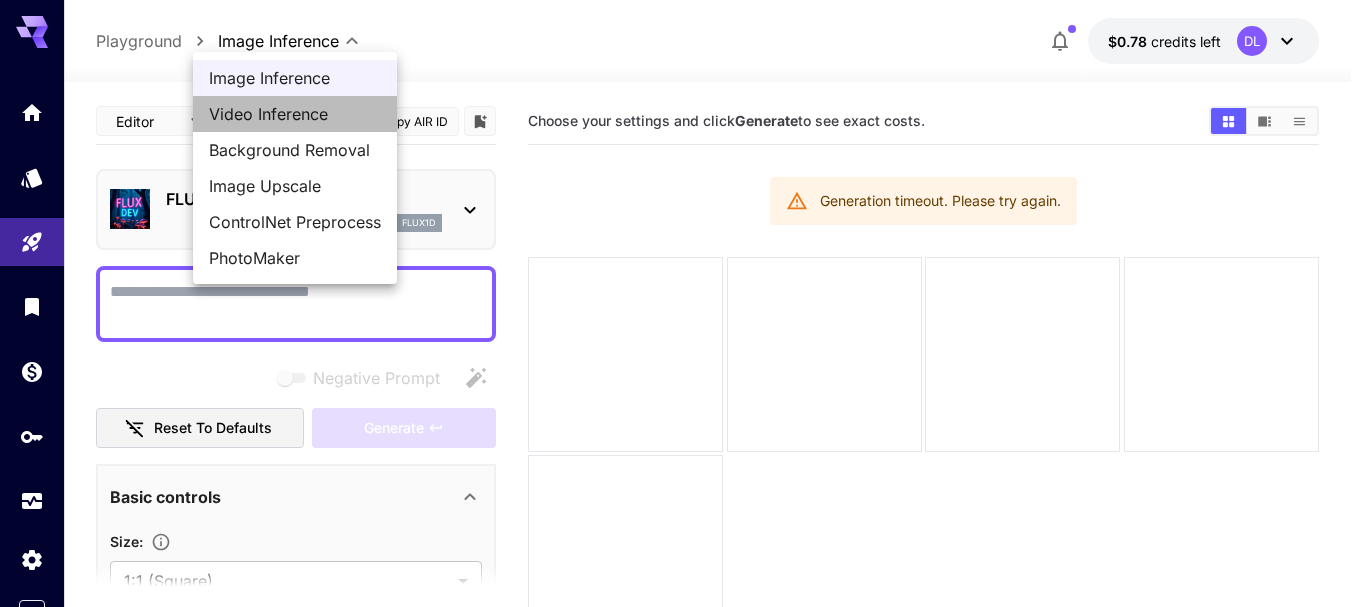 click on "Video Inference" at bounding box center [295, 114] 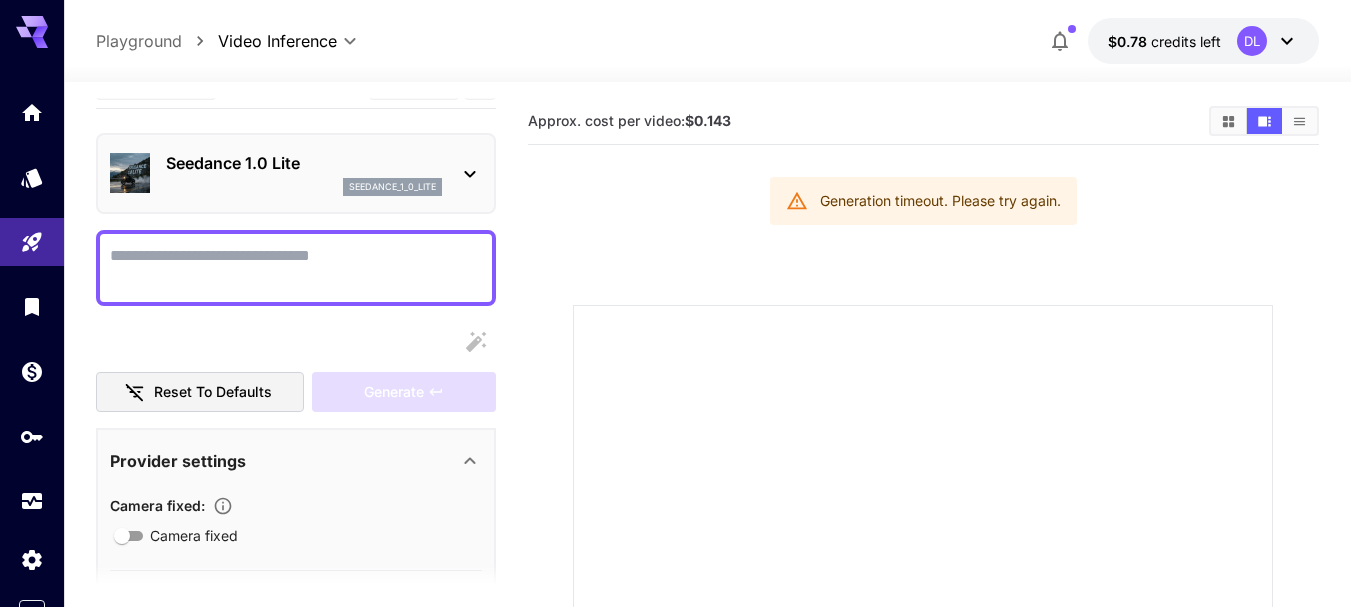 scroll, scrollTop: 0, scrollLeft: 0, axis: both 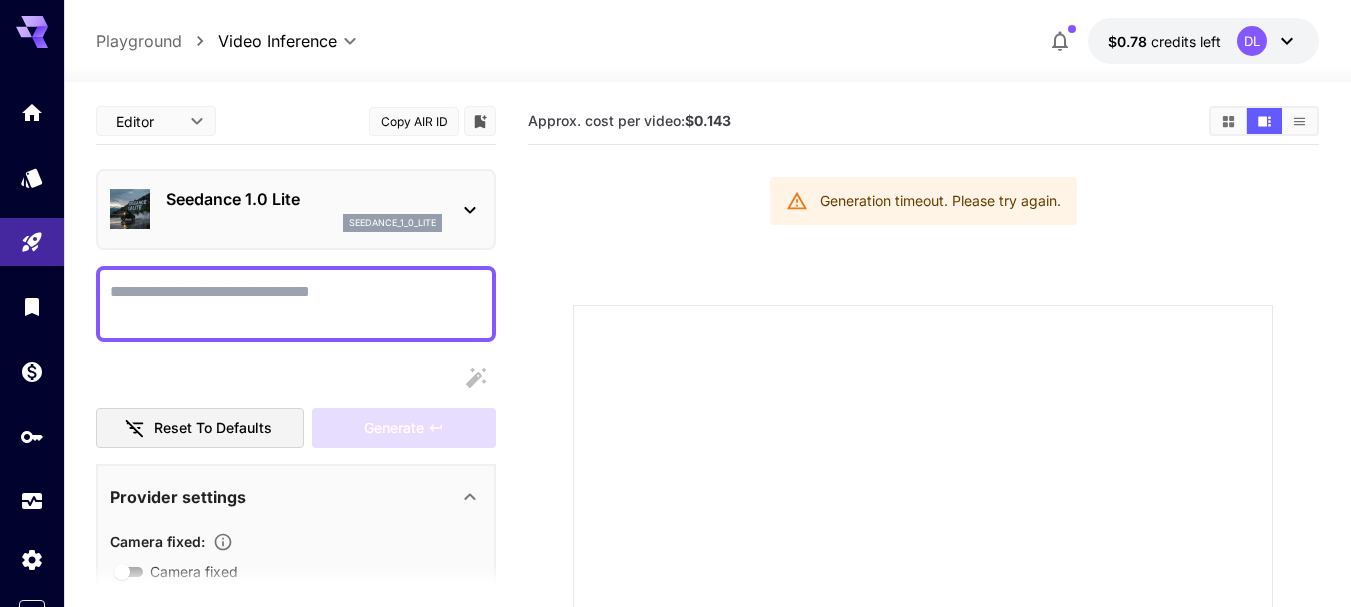 click on "Seedance 1.0 Lite" at bounding box center [304, 199] 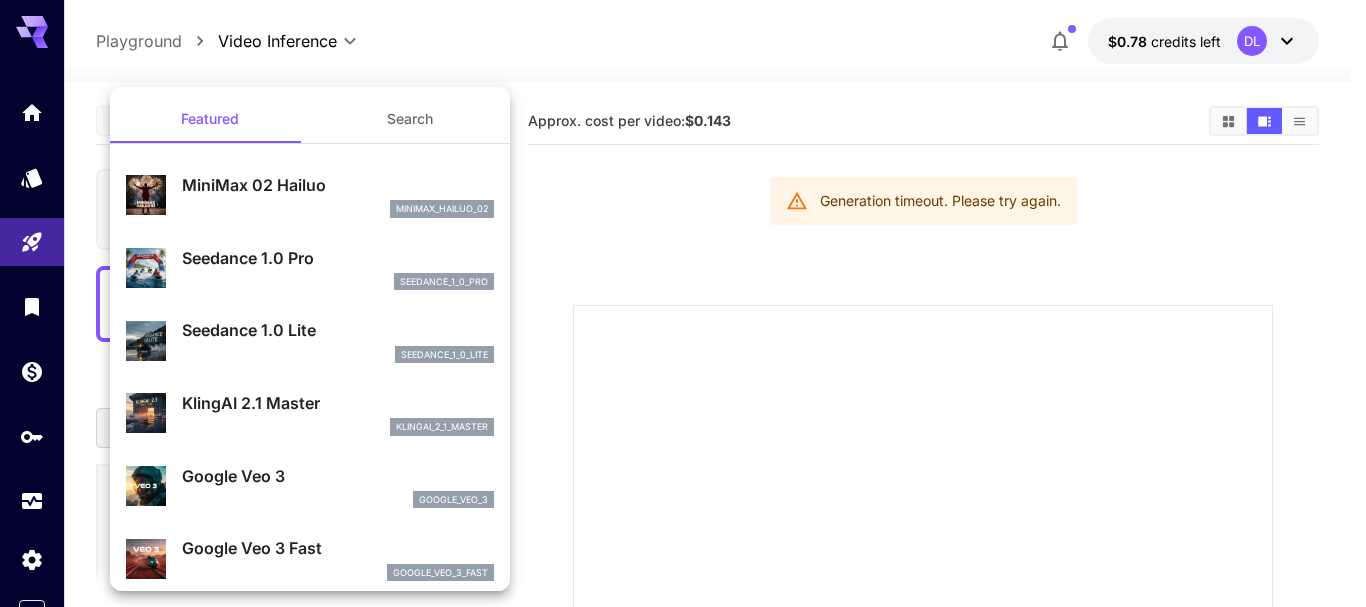 click at bounding box center [683, 303] 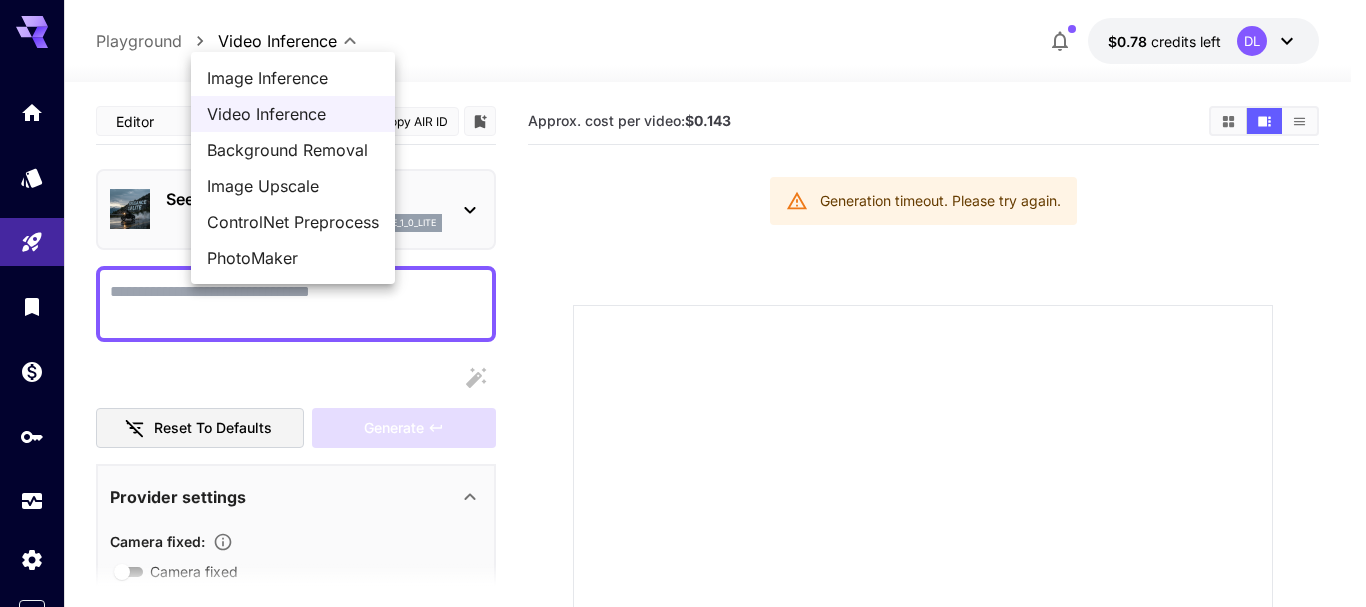 click on "**********" at bounding box center [683, 532] 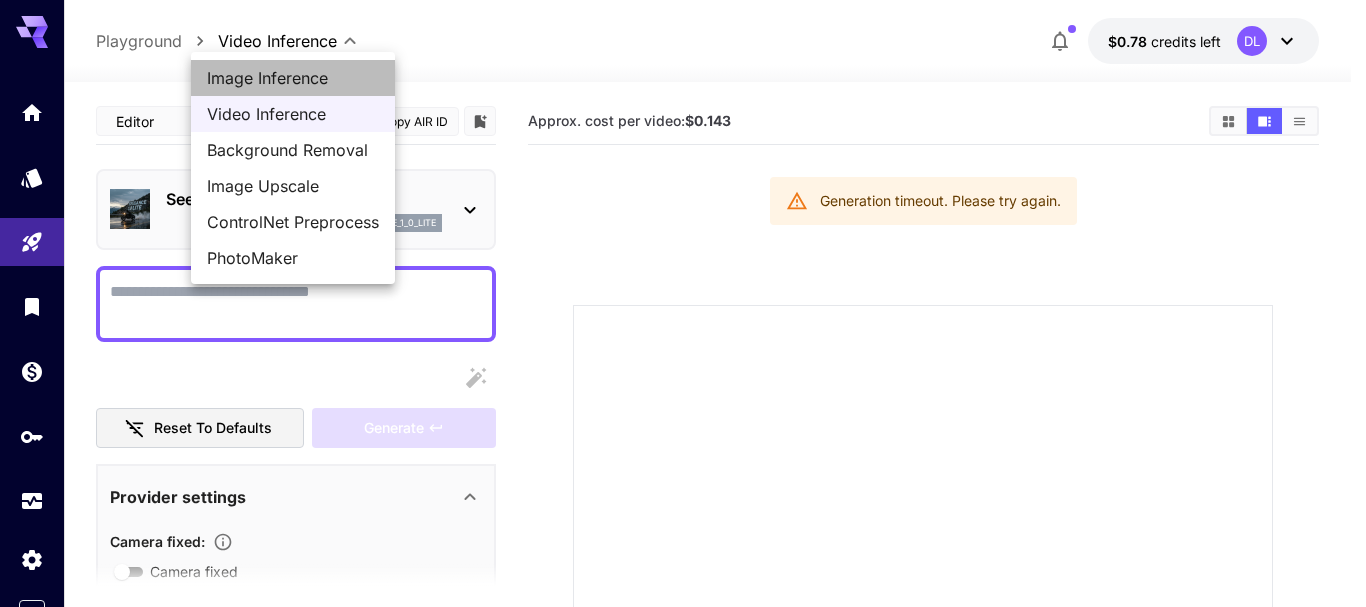click on "Image Inference" at bounding box center [293, 78] 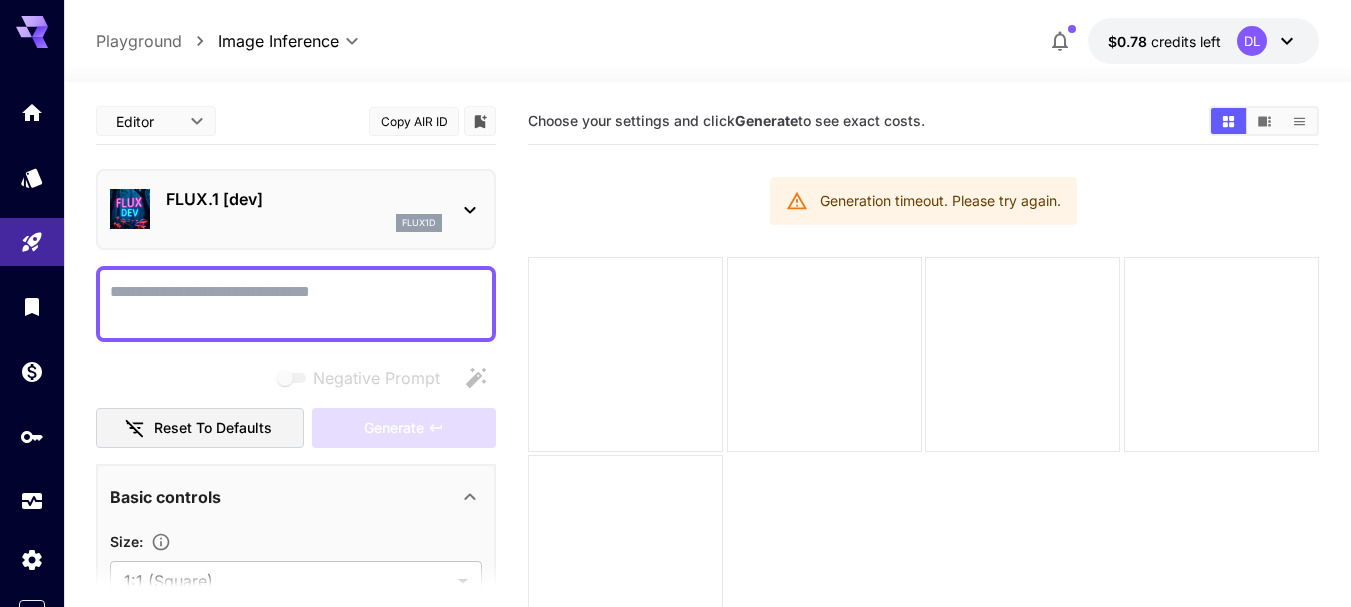 click on "FLUX.1 [dev]" at bounding box center [304, 199] 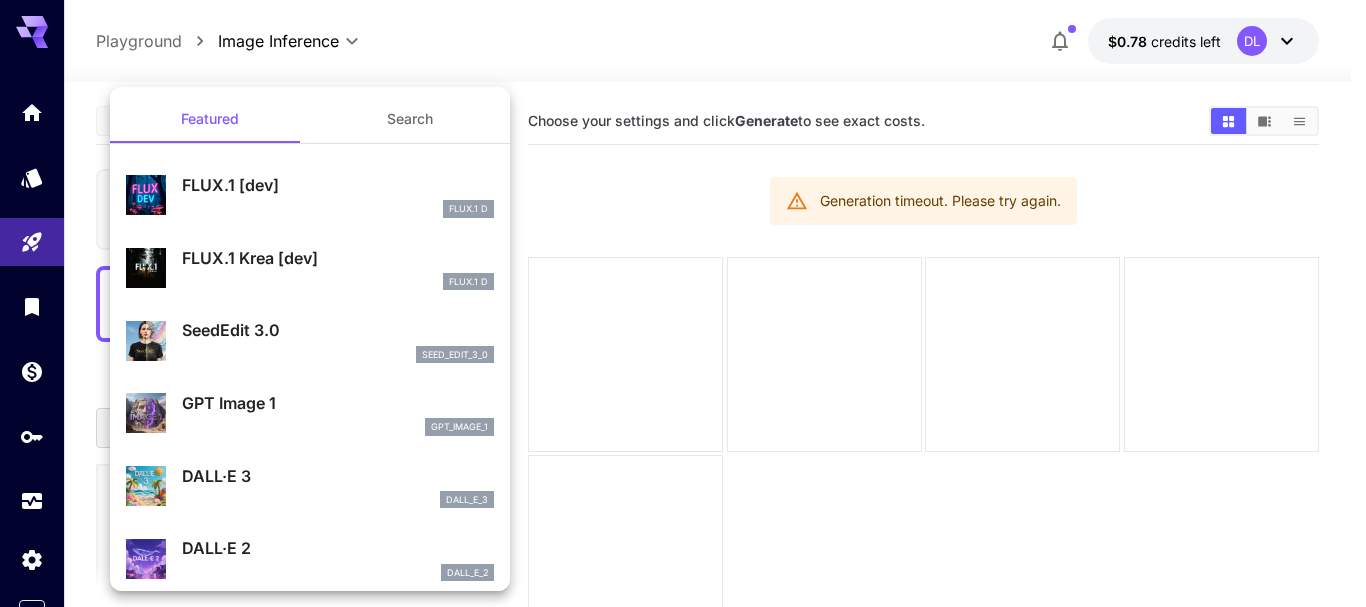 click on "FLUX.1 Krea [dev]" at bounding box center [338, 258] 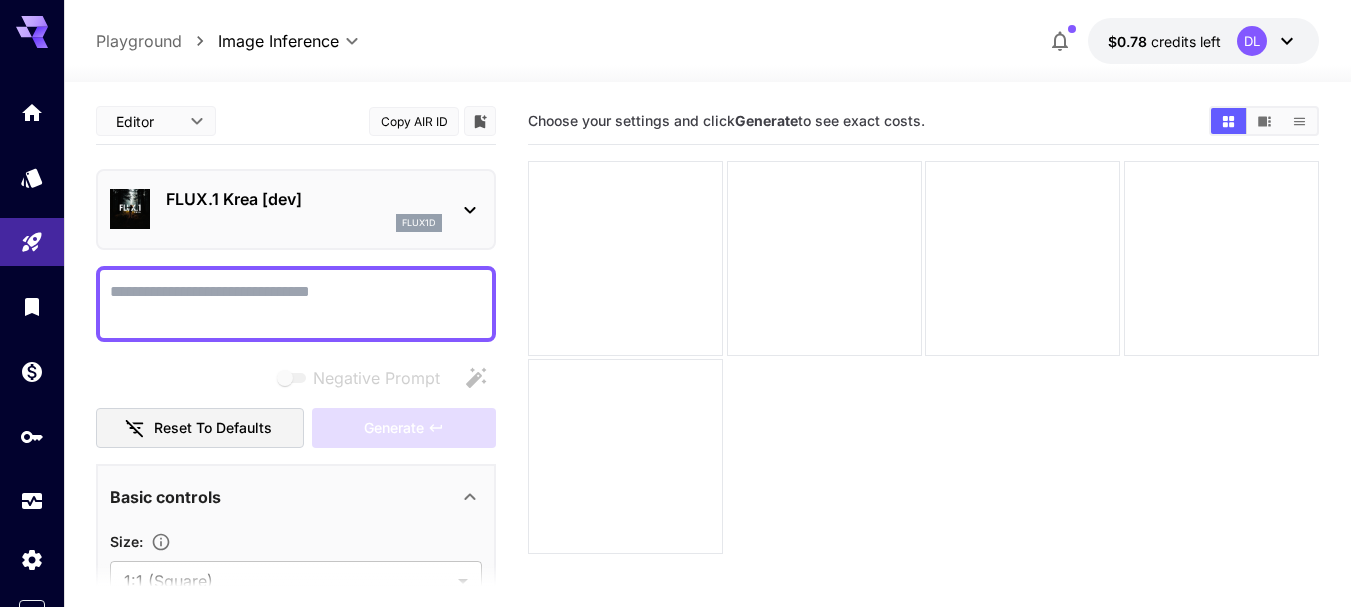 click on "flux1d" at bounding box center (304, 223) 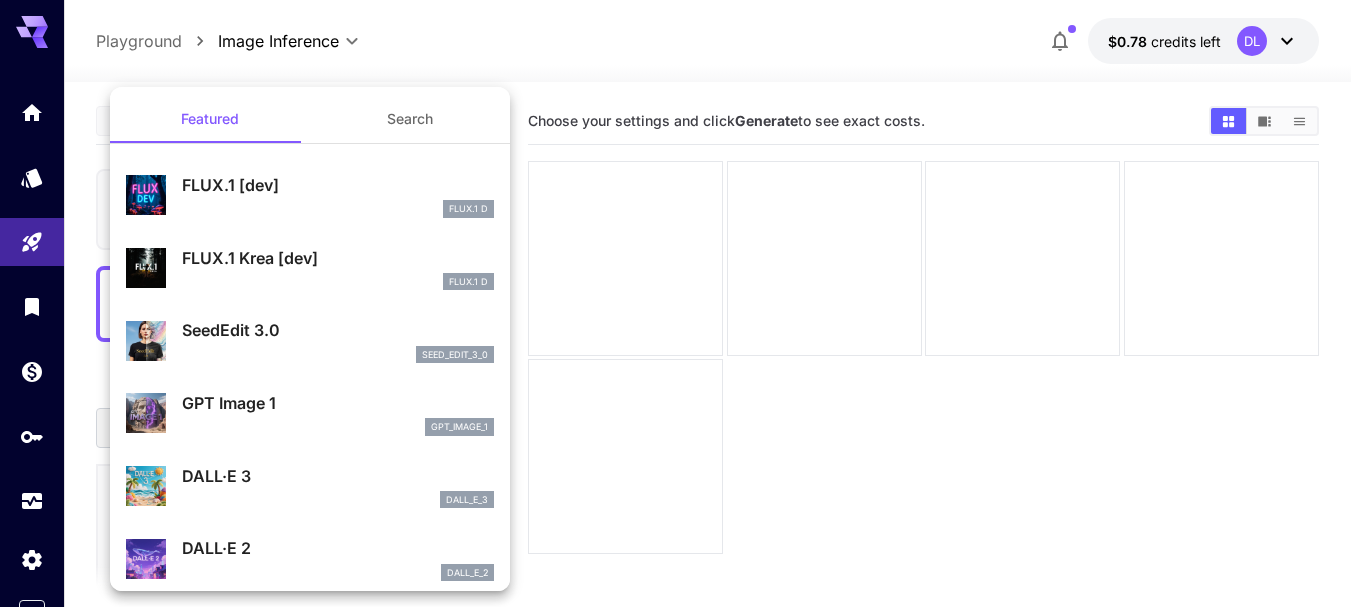 click on "gpt_image_1" at bounding box center [338, 427] 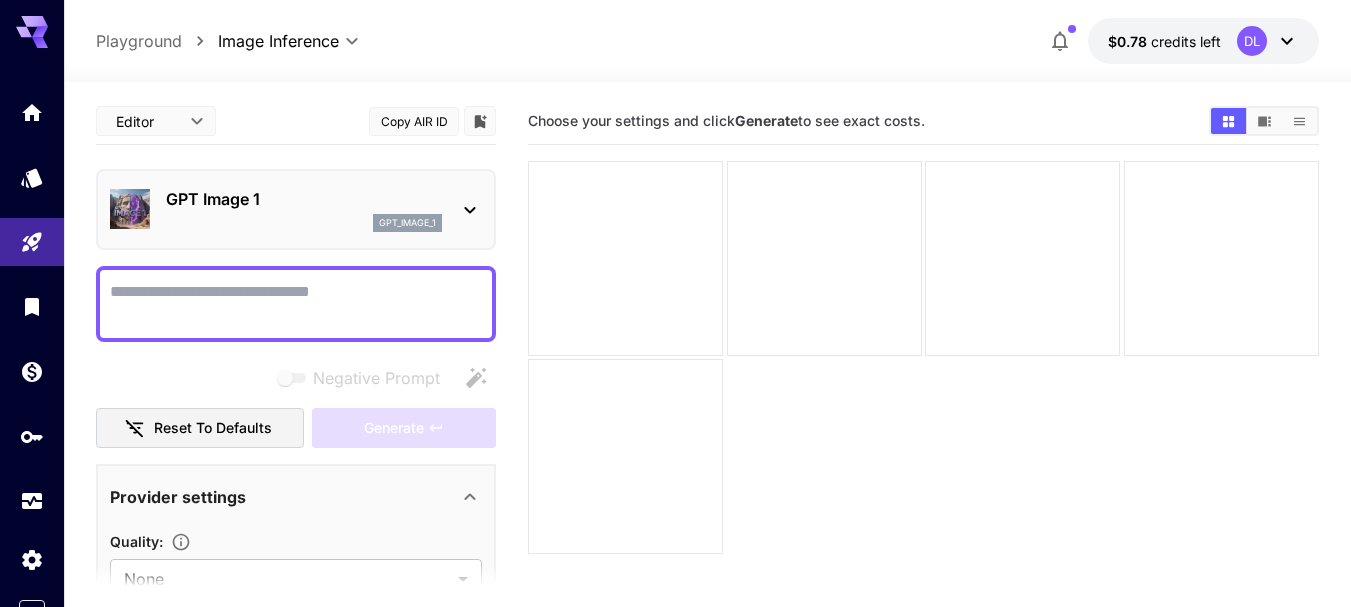 click on "GPT Image 1 gpt_image_1" at bounding box center [296, 209] 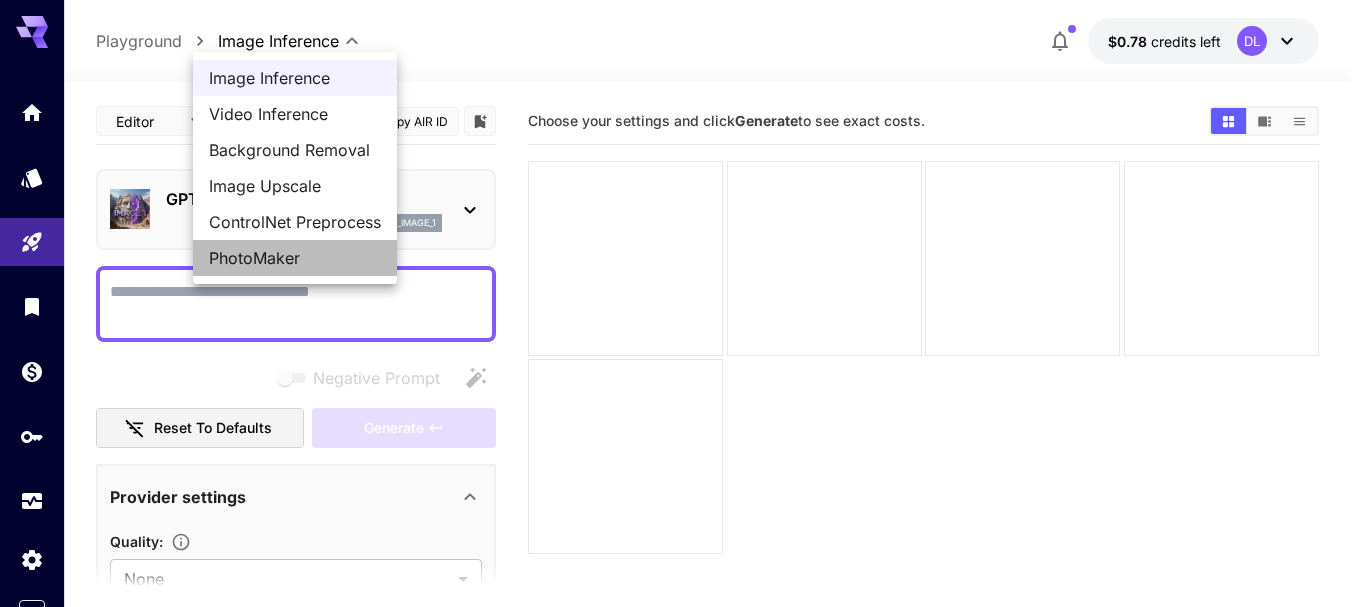 click on "PhotoMaker" at bounding box center [295, 258] 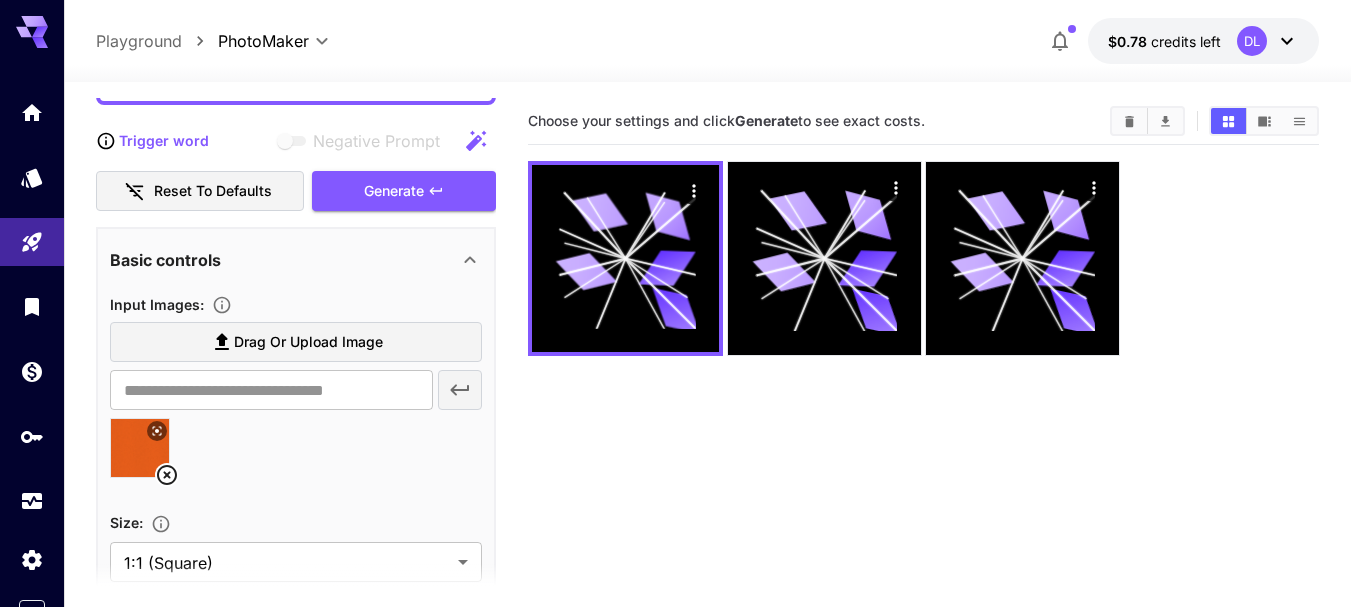 scroll, scrollTop: 0, scrollLeft: 0, axis: both 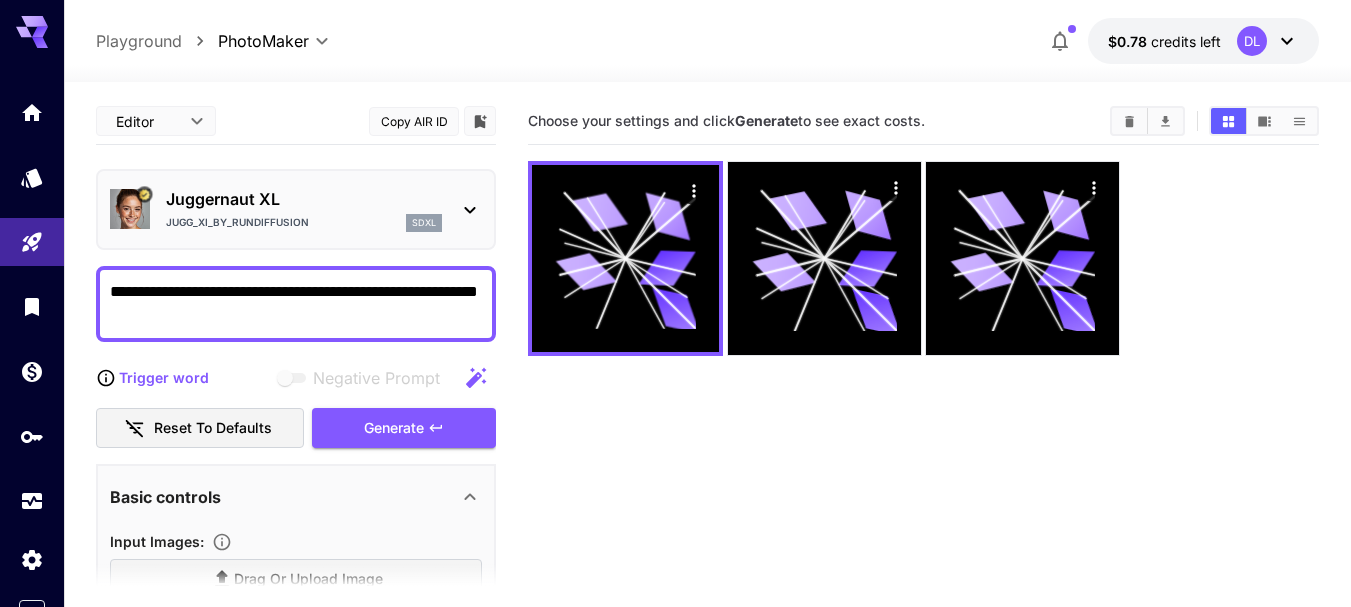click on "**********" at bounding box center (296, 304) 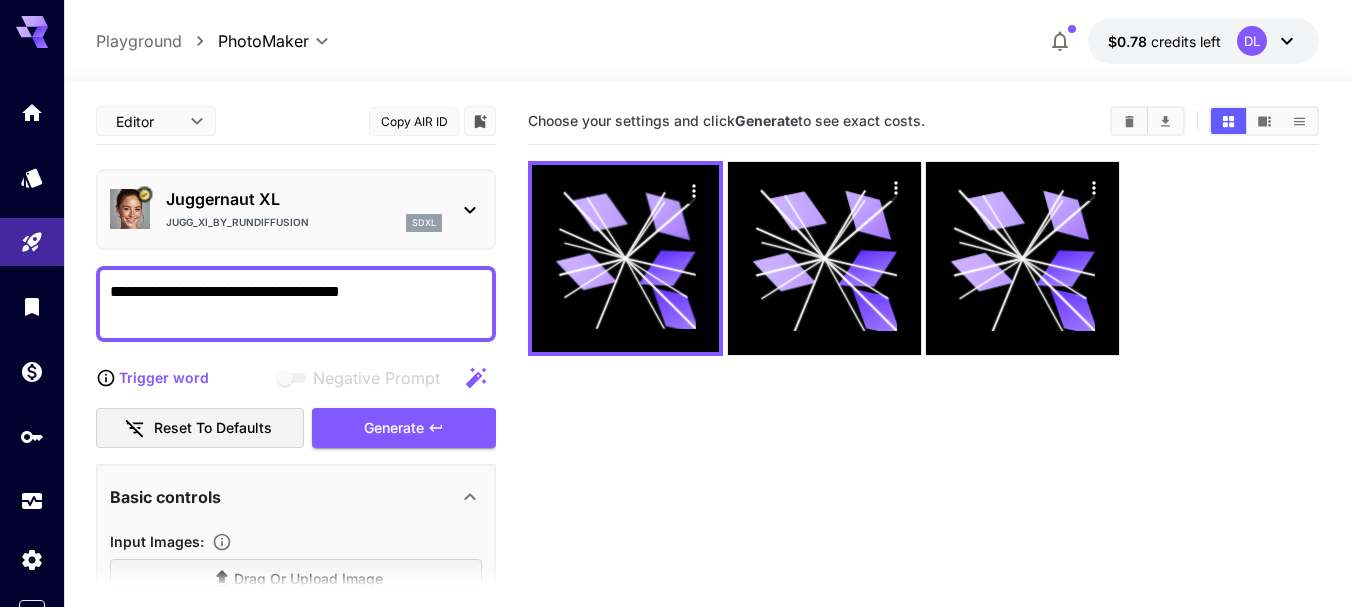 paste on "********" 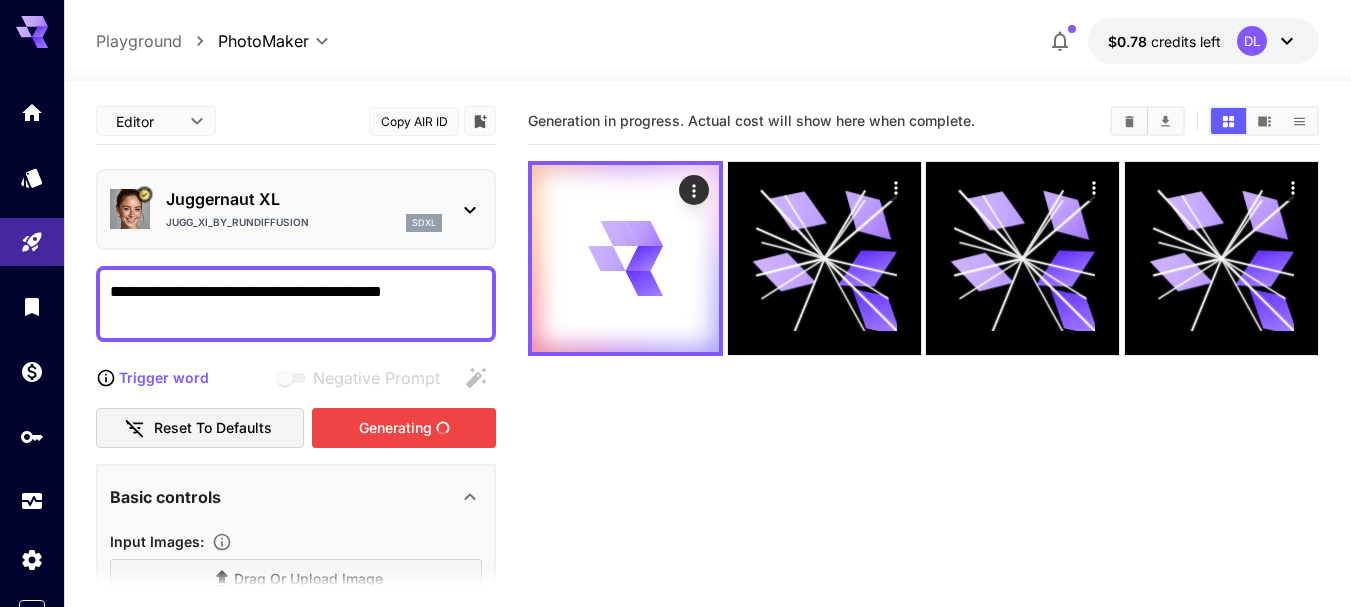 type on "**********" 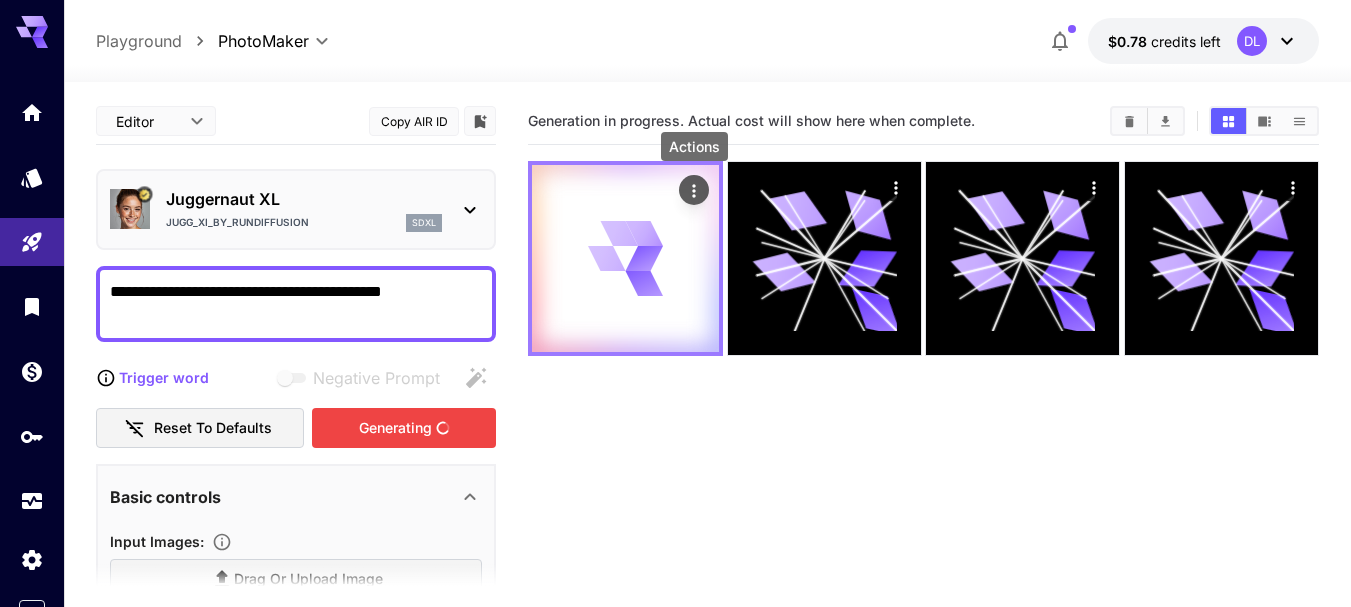click at bounding box center (694, 190) 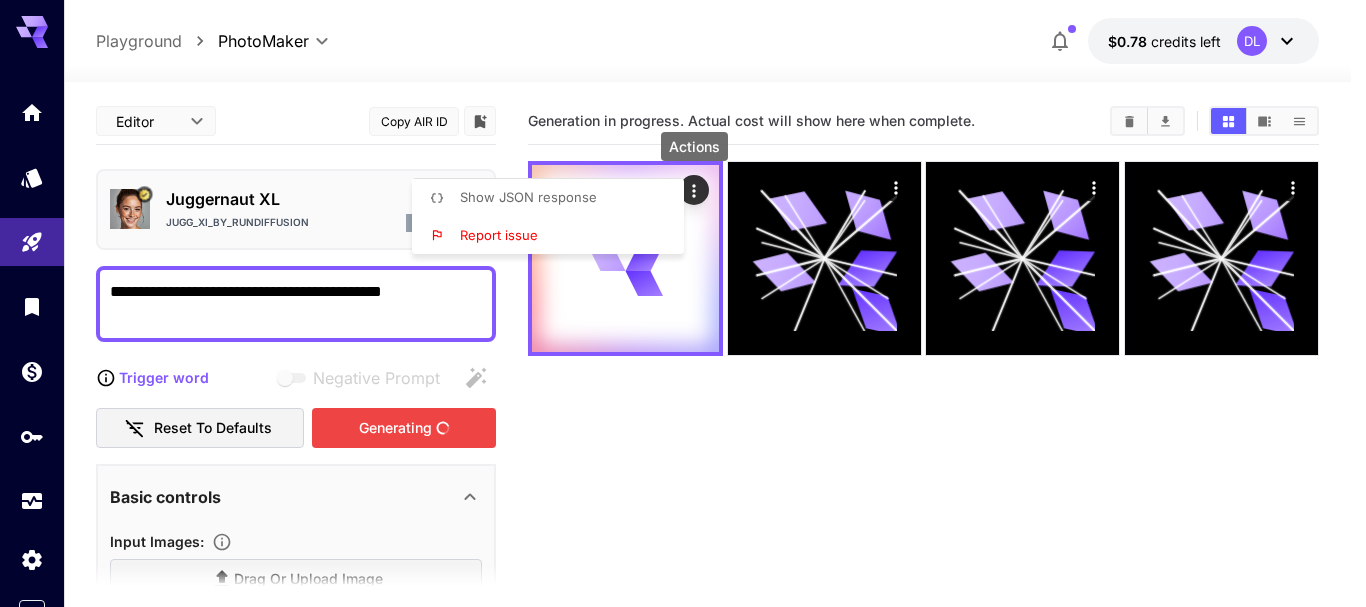 click at bounding box center (683, 303) 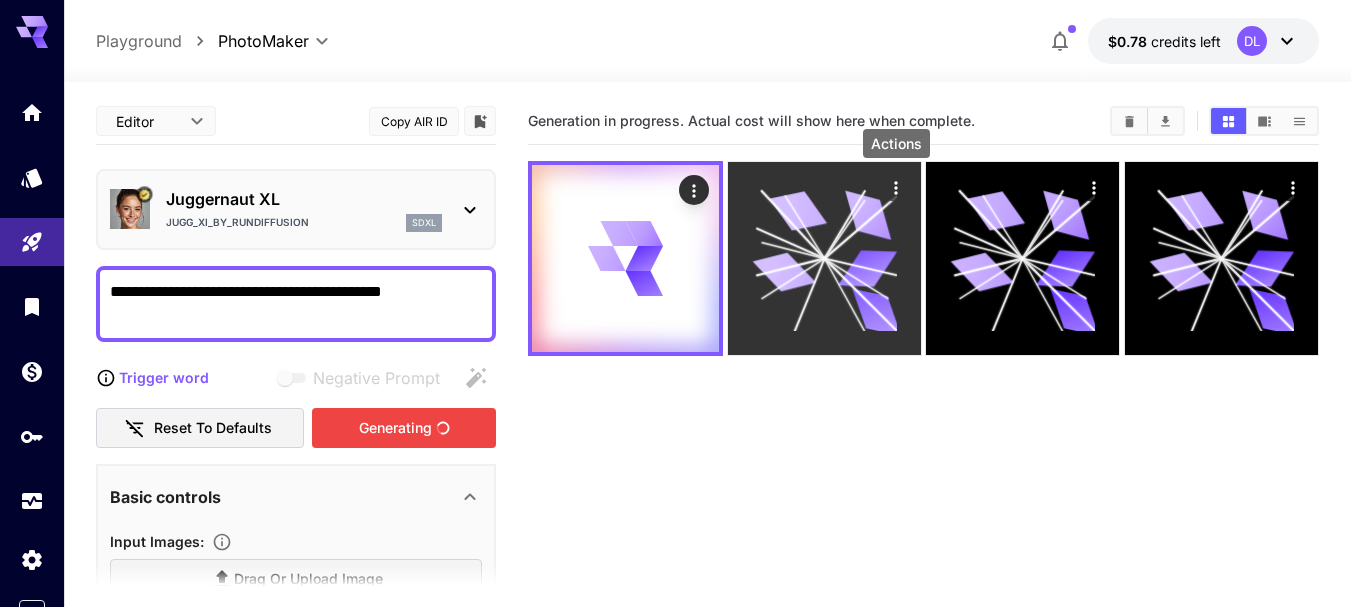 click 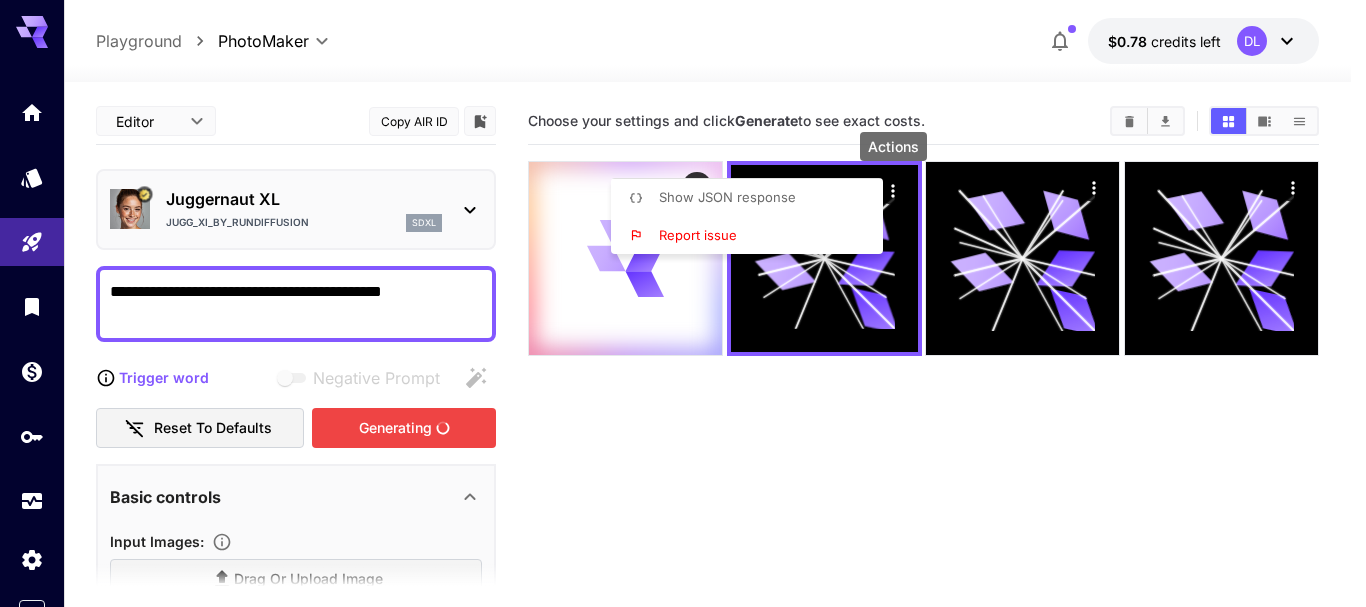 click at bounding box center [683, 303] 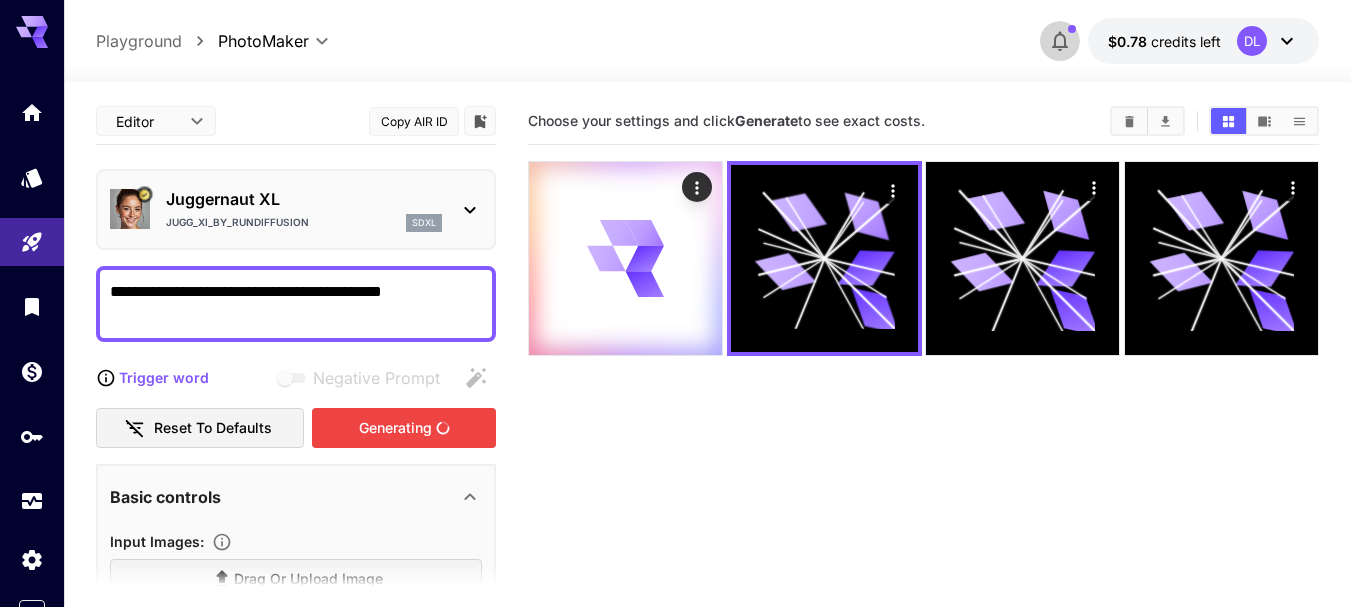 click at bounding box center (1072, 29) 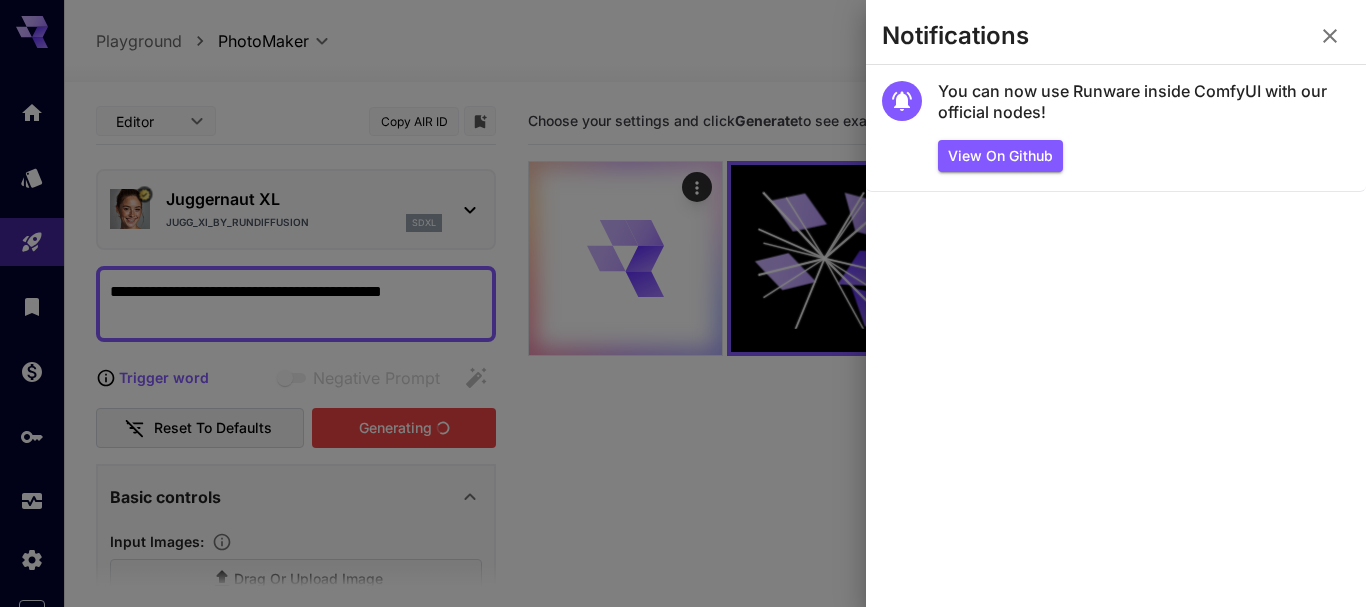 click at bounding box center [1330, 36] 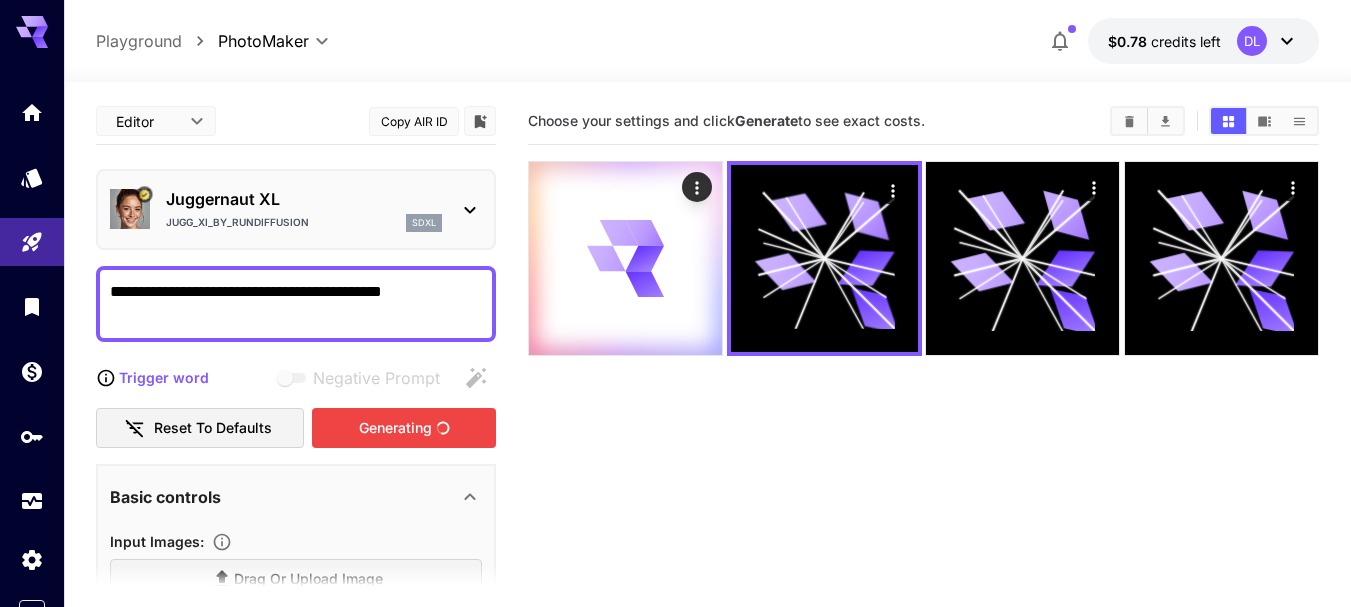 click on "Choose your settings and click  Generate  to see exact costs." at bounding box center [923, 401] 